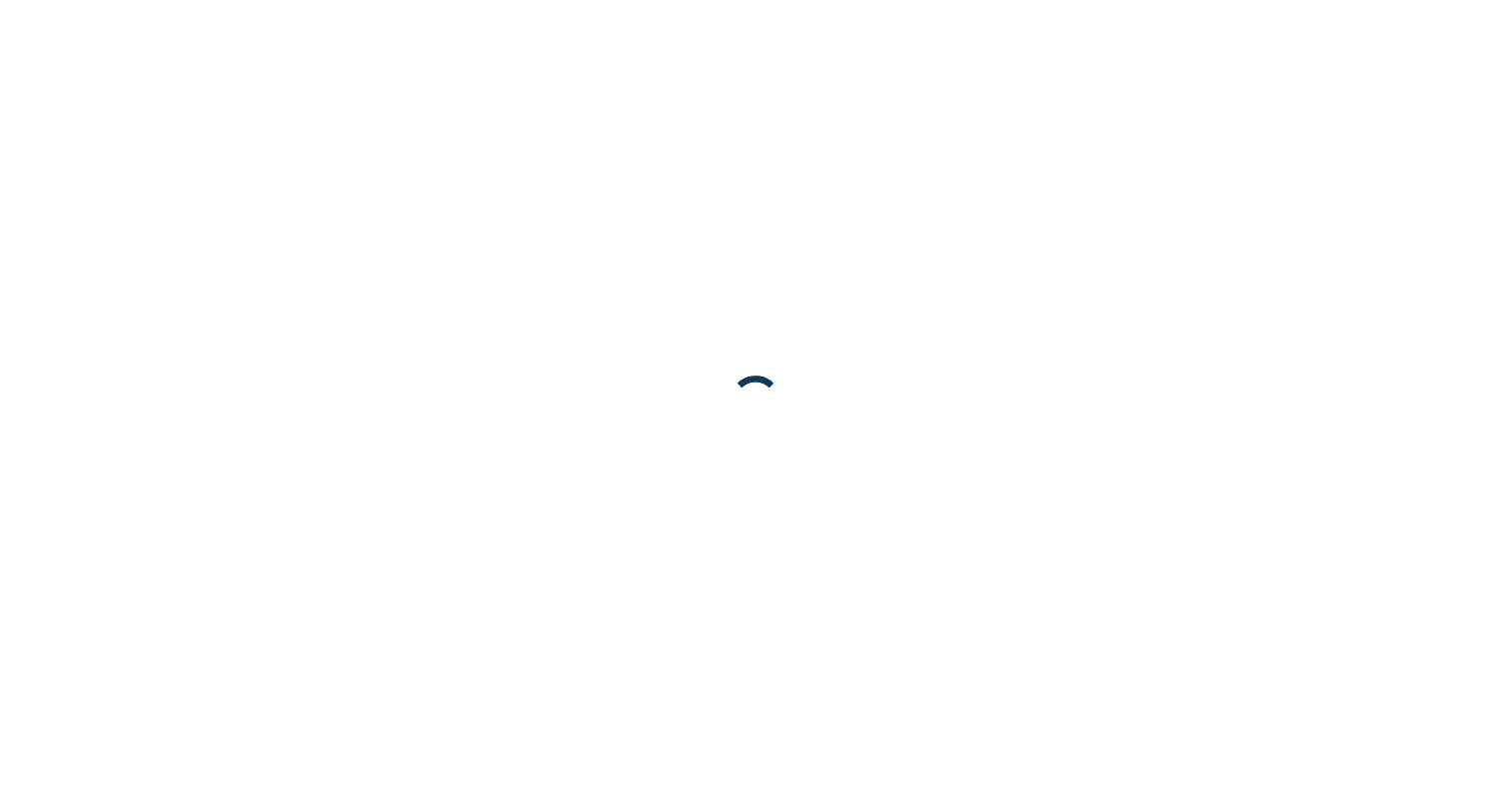 scroll, scrollTop: 0, scrollLeft: 0, axis: both 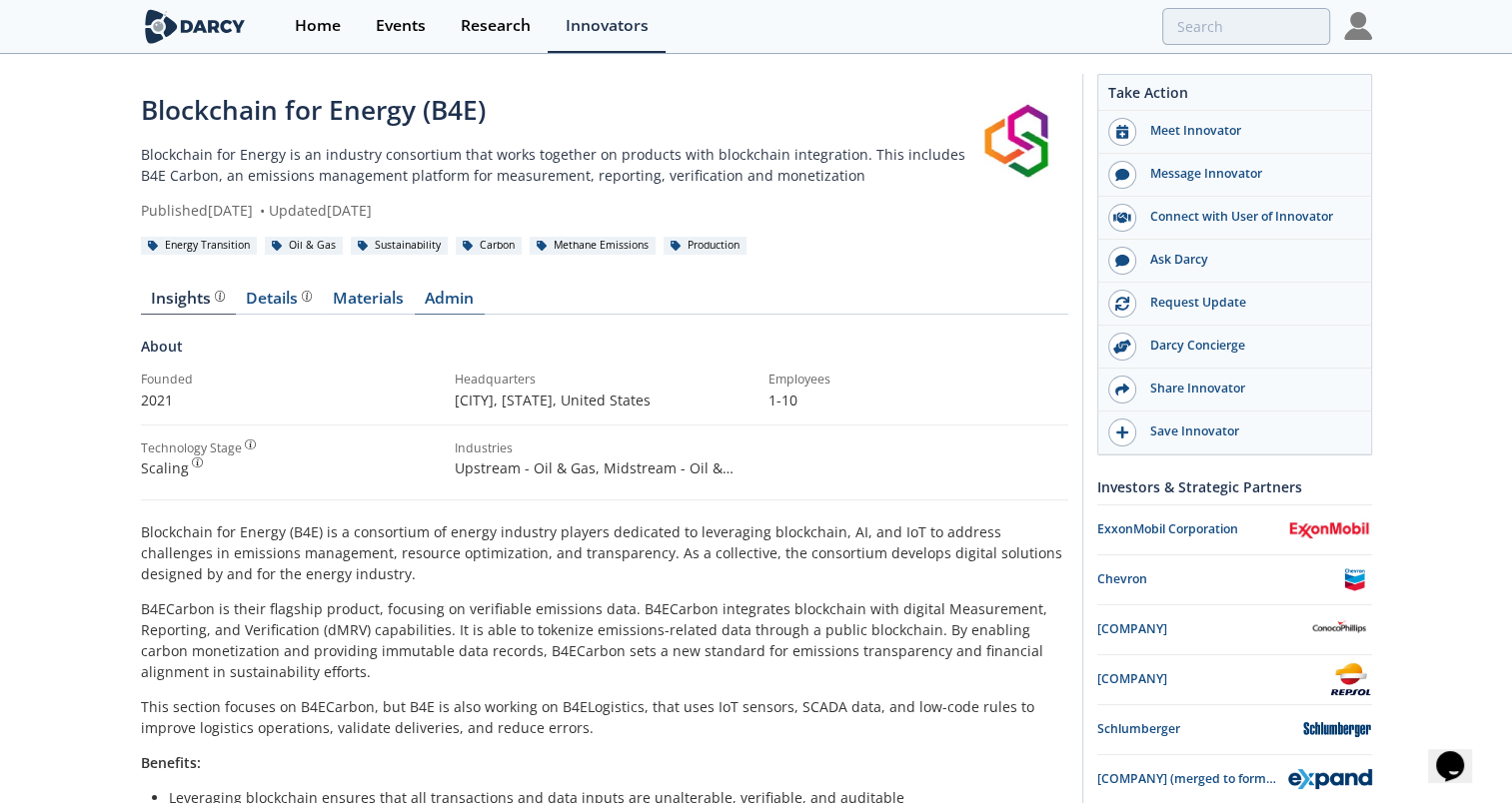click on "Admin" at bounding box center (450, 303) 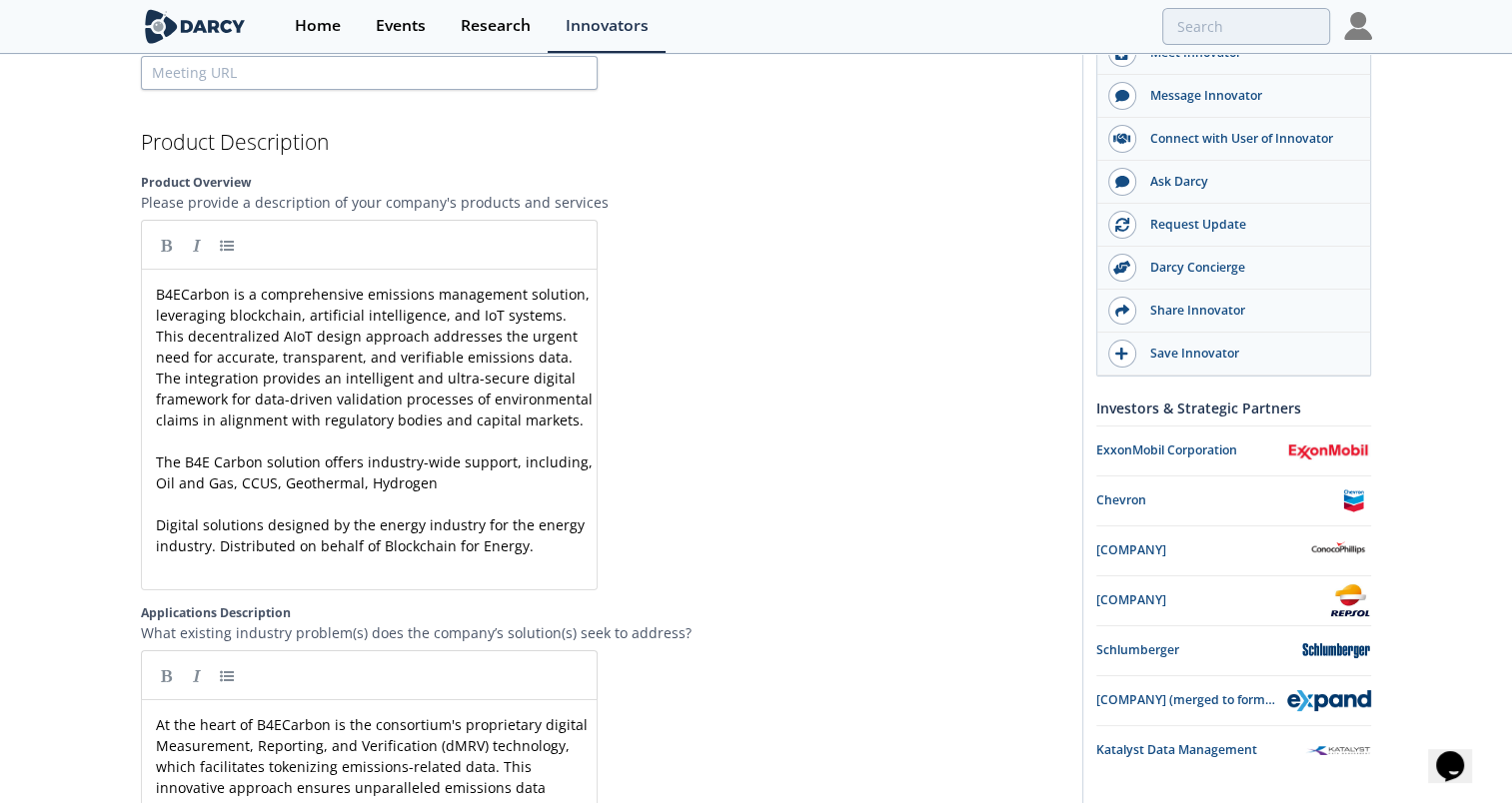 scroll, scrollTop: 2565, scrollLeft: 0, axis: vertical 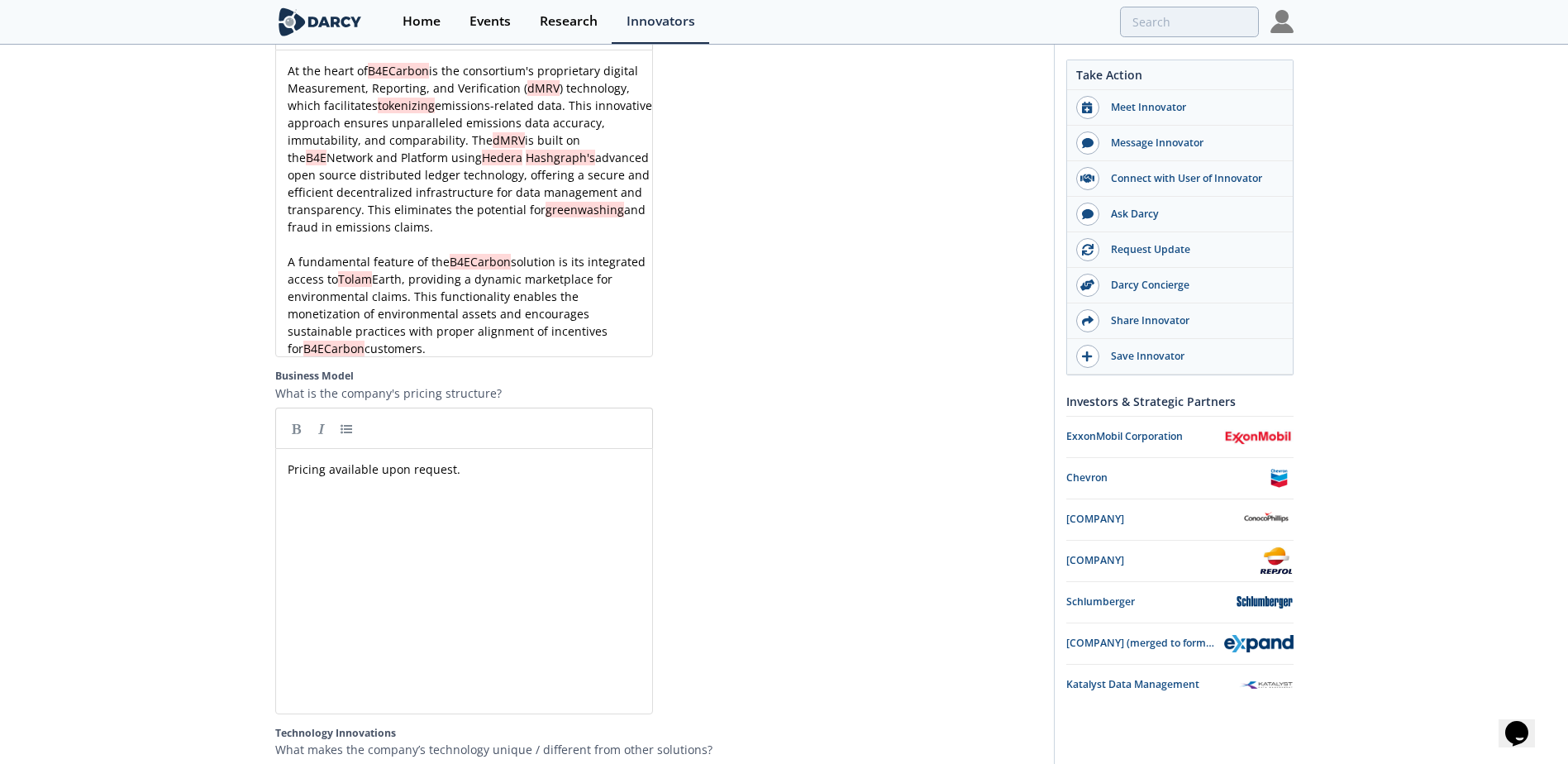 click on "A fundamental feature of the B4ECarbon solution is its integrated access to Tolam Earth, providing a dynamic marketplace for environmental claims. This functionality enables the monetization of environmental assets and encourages sustainable practices with proper alignment of incentives for B4ECarbon customers." at bounding box center (470, 305) 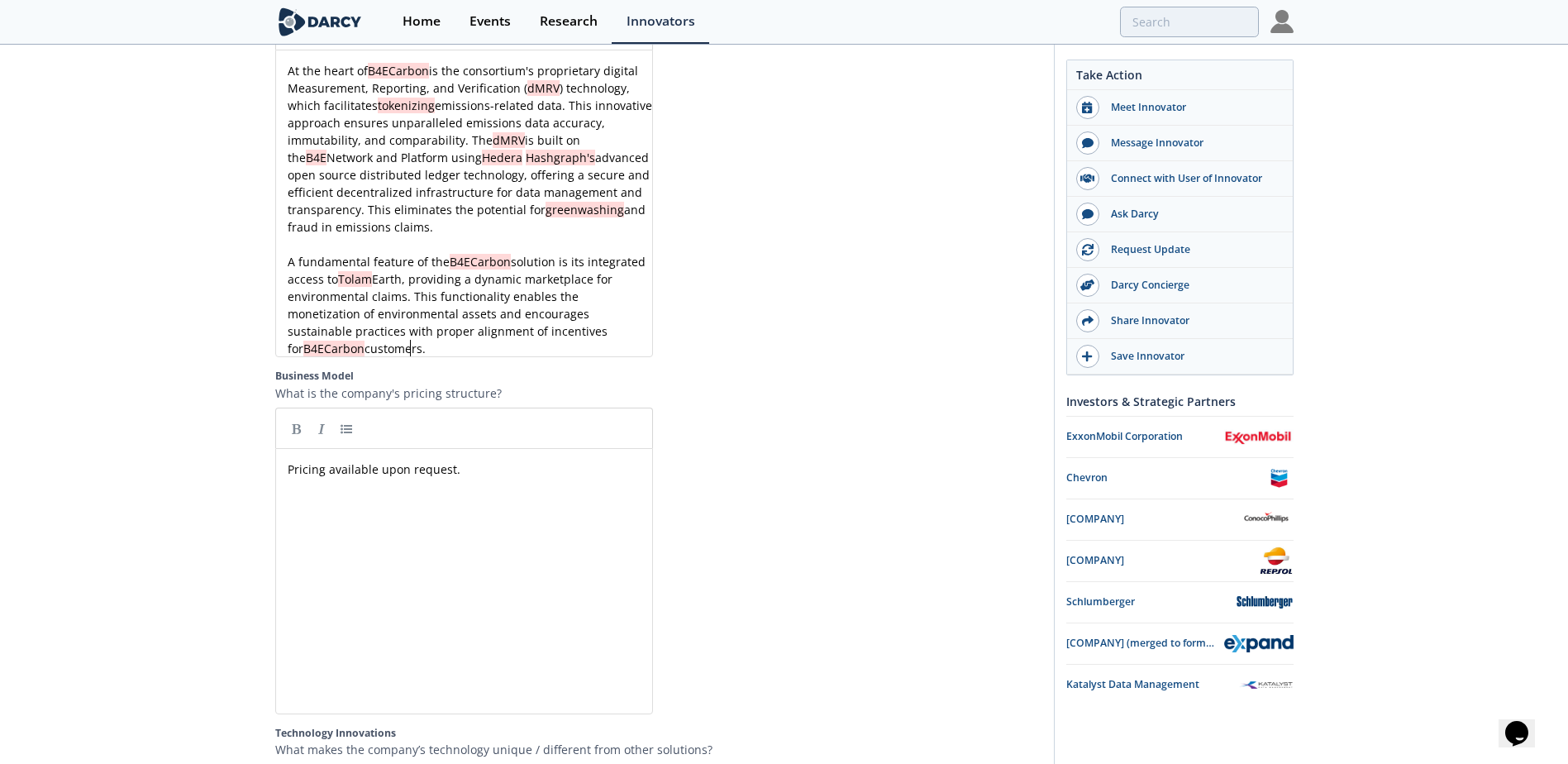 scroll, scrollTop: 1, scrollLeft: 0, axis: vertical 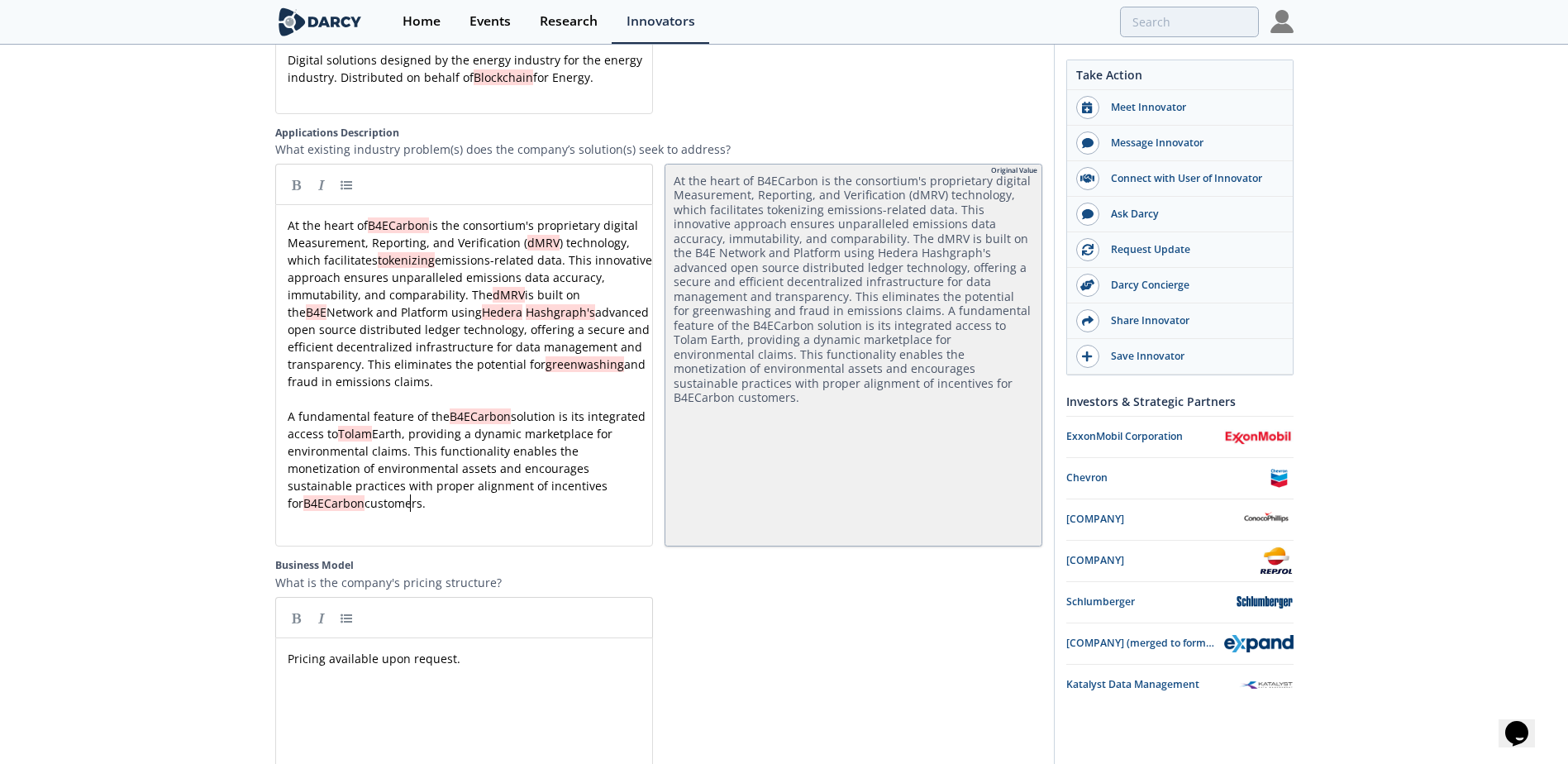 click on "A fundamental feature of the B4ECarbon solution is its integrated access to Tolam Earth, providing a dynamic marketplace for environmental claims. This functionality enables the monetization of environmental assets and encourages sustainable practices with proper alignment of incentives for B4ECarbon customers." at bounding box center [470, 460] 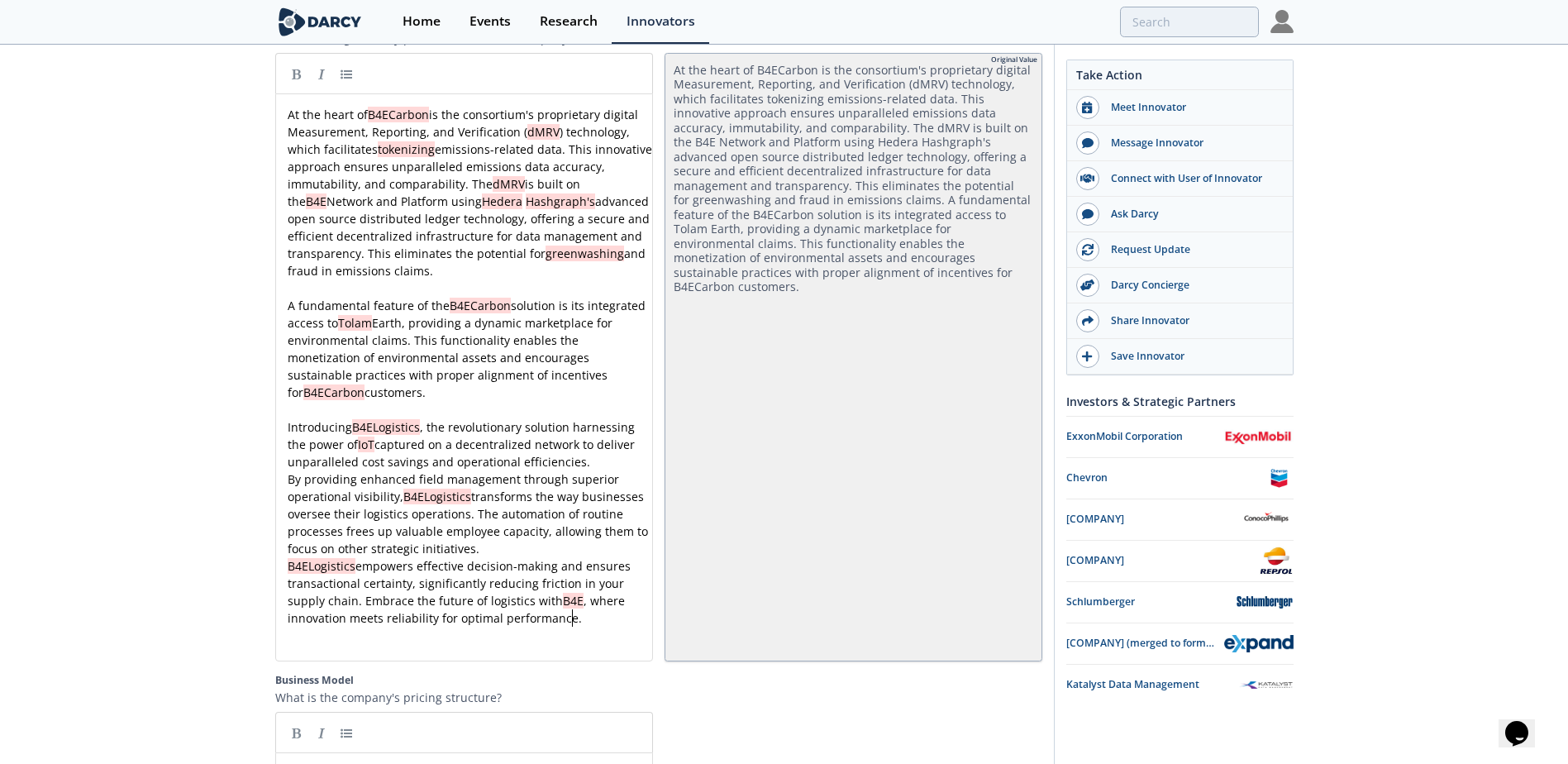 scroll, scrollTop: 2537, scrollLeft: 0, axis: vertical 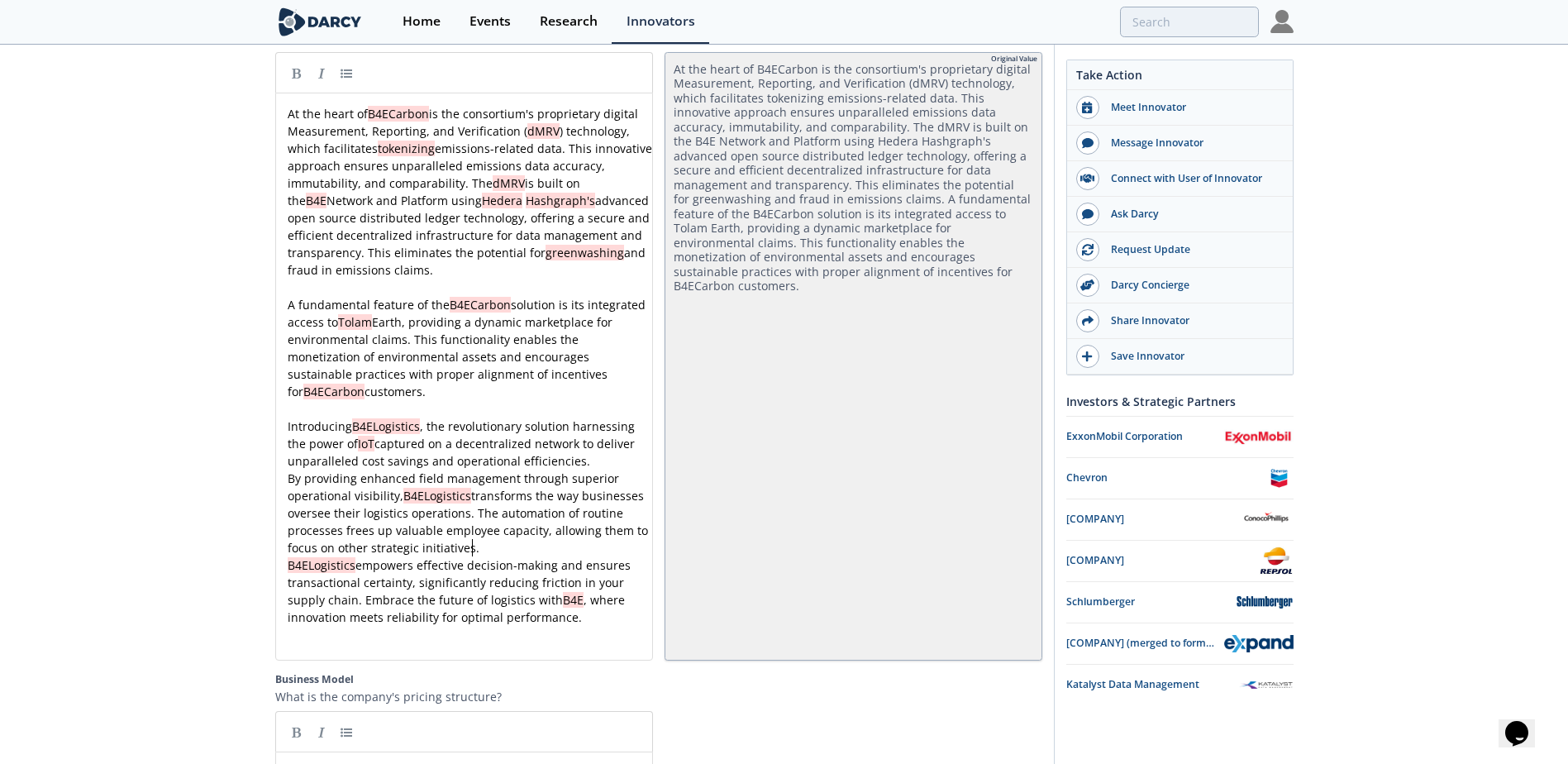 click on "By providing enhanced field management through superior operational visibility, B4ELogistics transforms the way businesses oversee their logistics operations. The automation of routine processes frees up valuable employee capacity, allowing them to focus on other strategic initiatives." at bounding box center (470, 513) 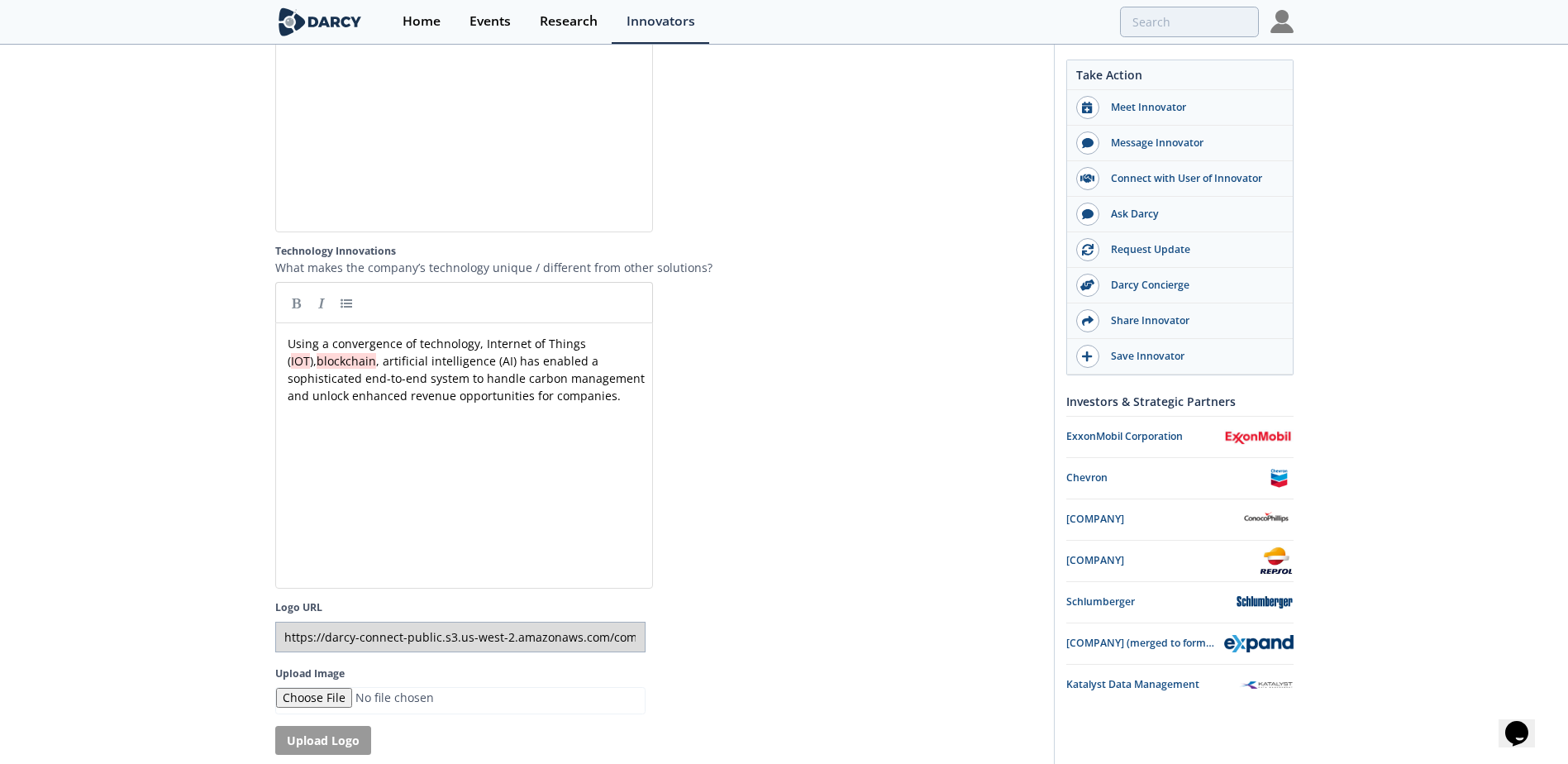 scroll, scrollTop: 3521, scrollLeft: 0, axis: vertical 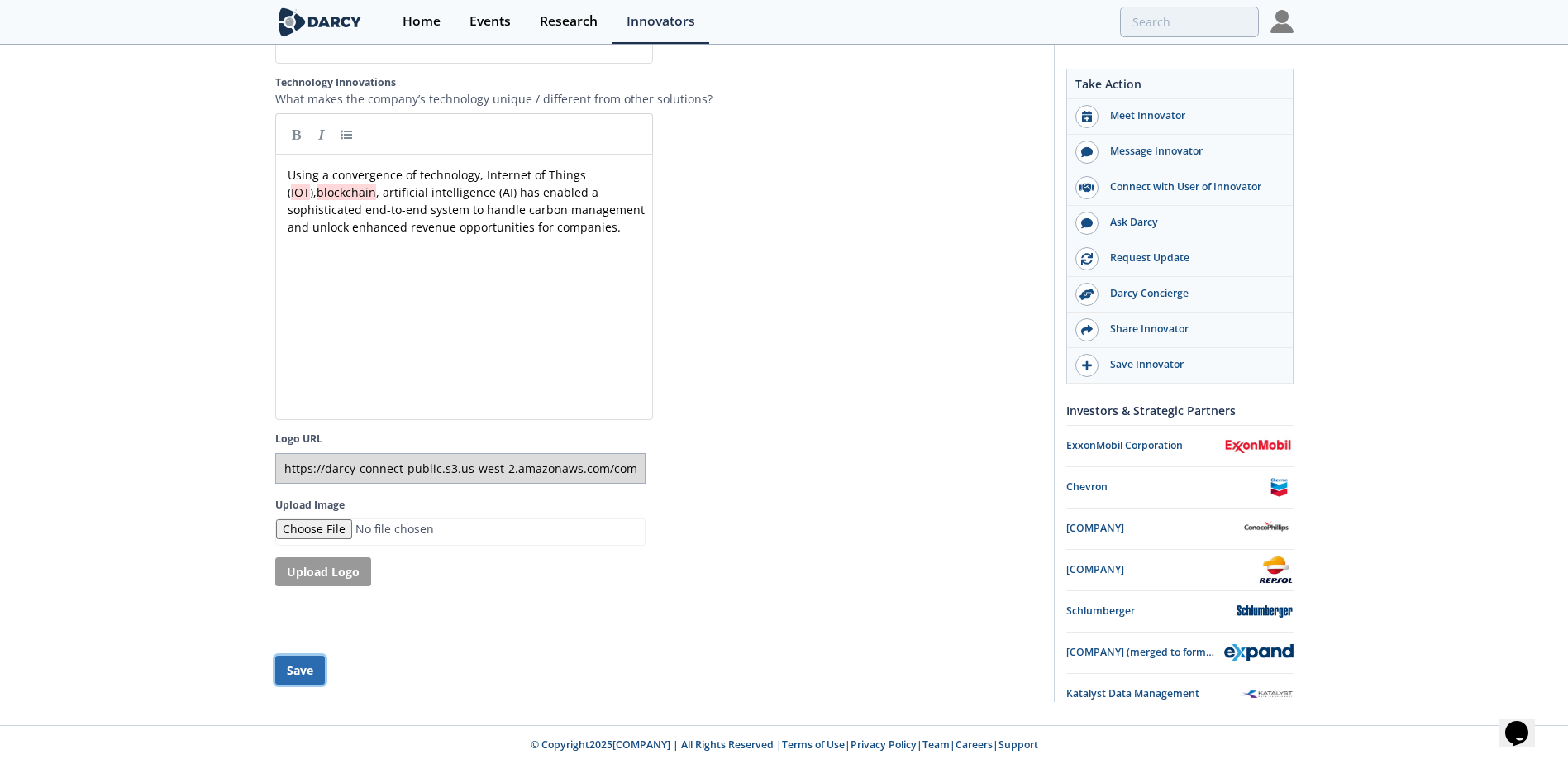 click on "Save" at bounding box center (300, 670) 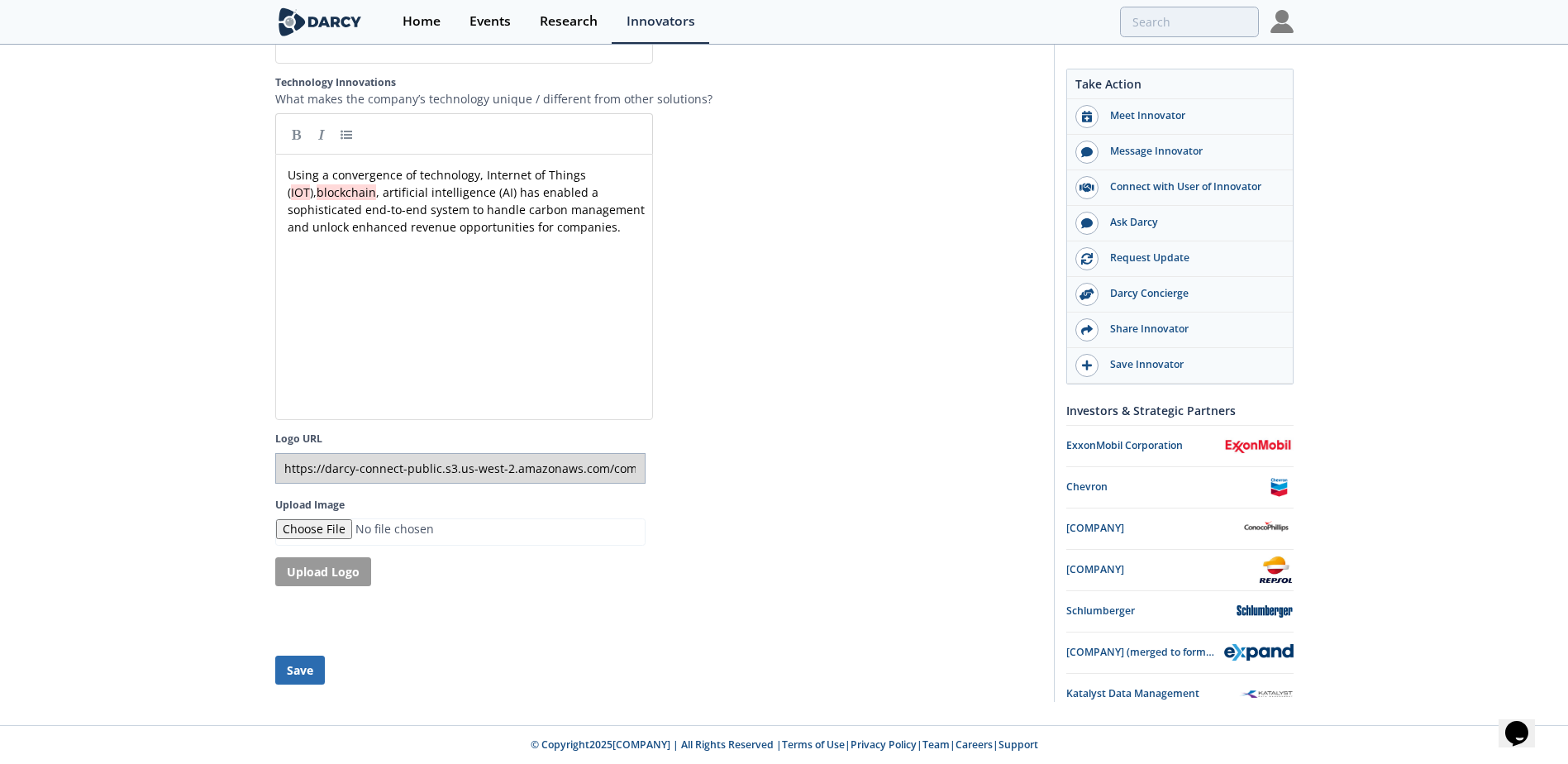 type 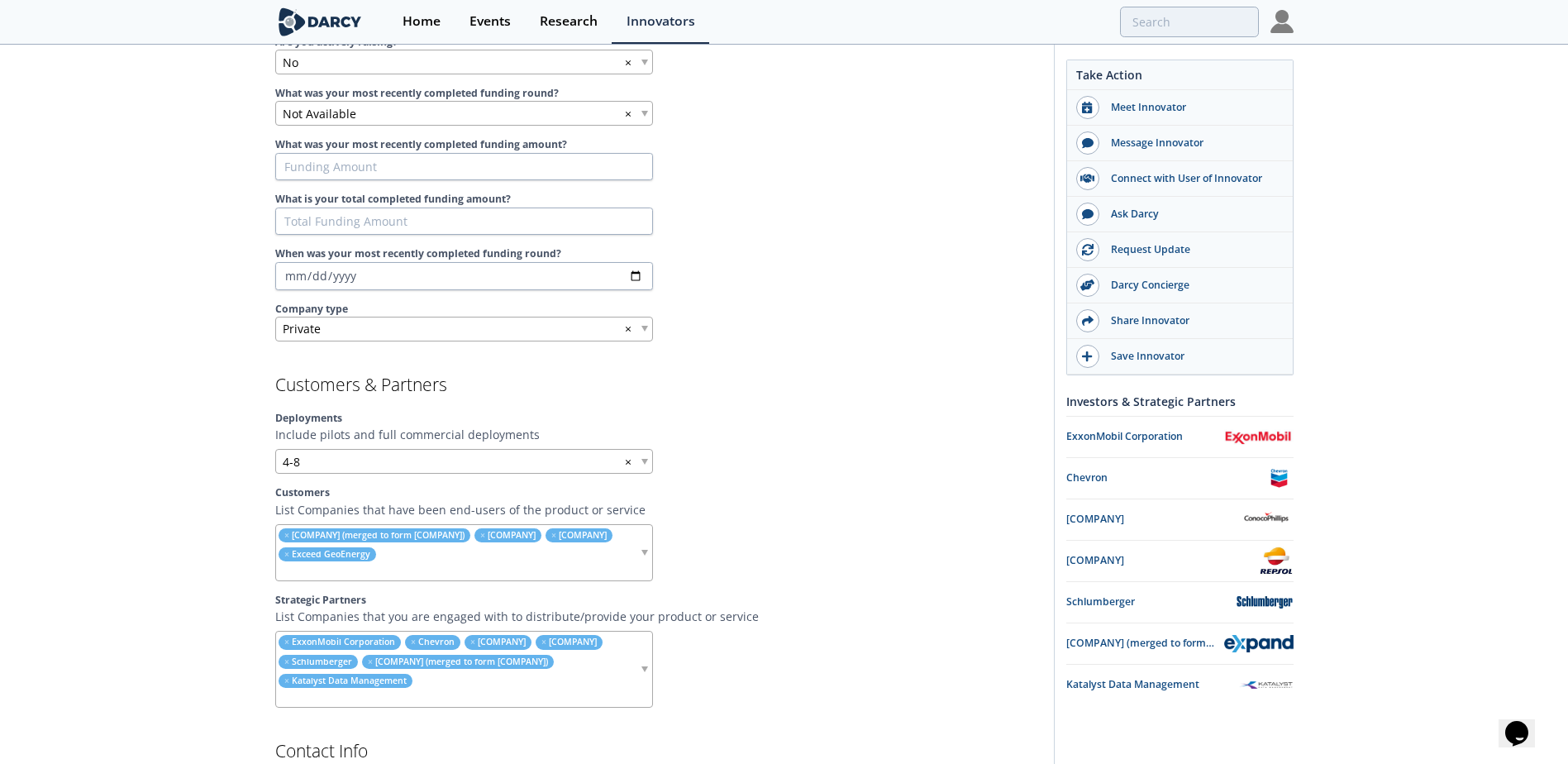 scroll, scrollTop: 952, scrollLeft: 0, axis: vertical 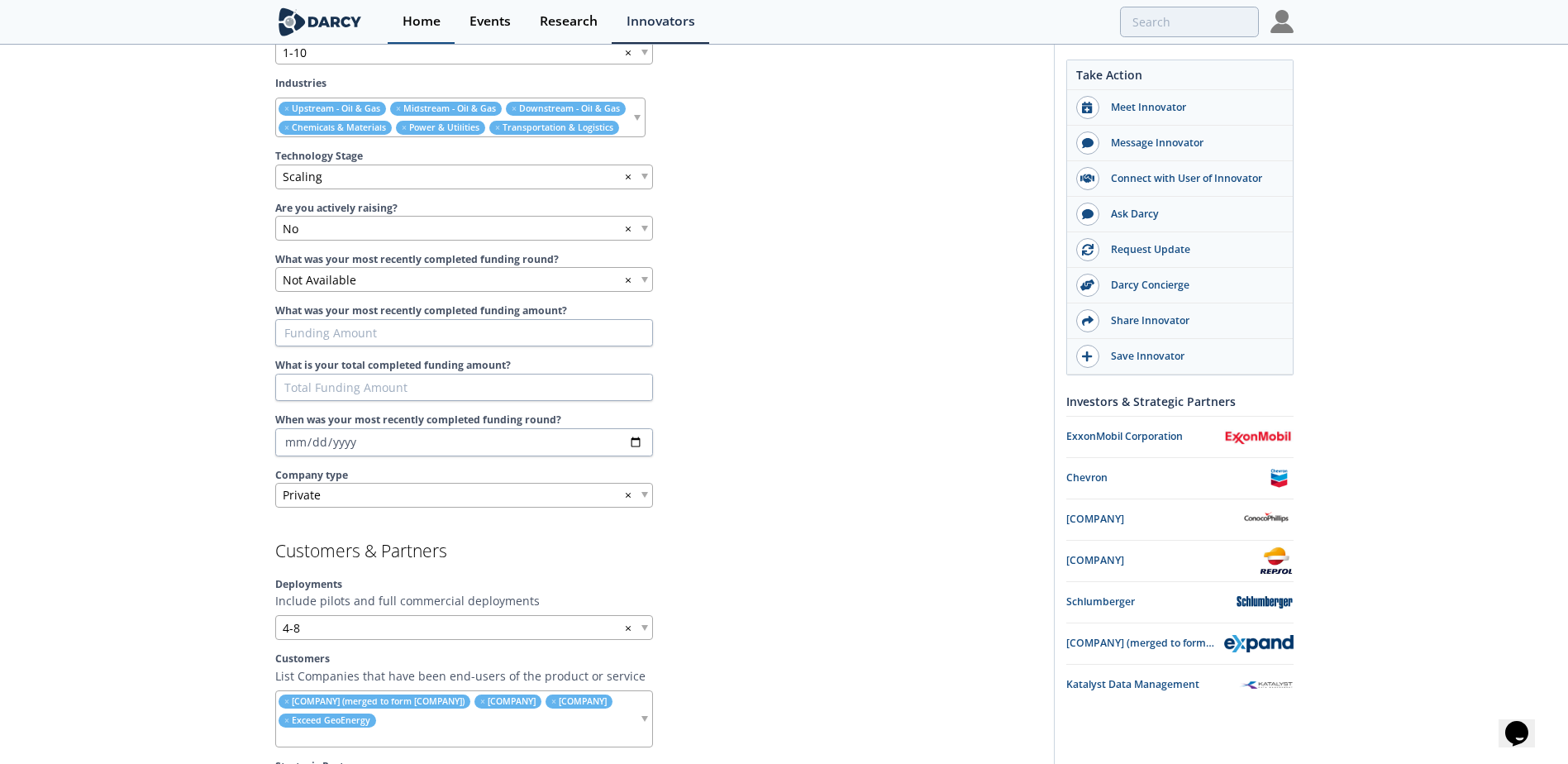 click on "Home" at bounding box center [422, 21] 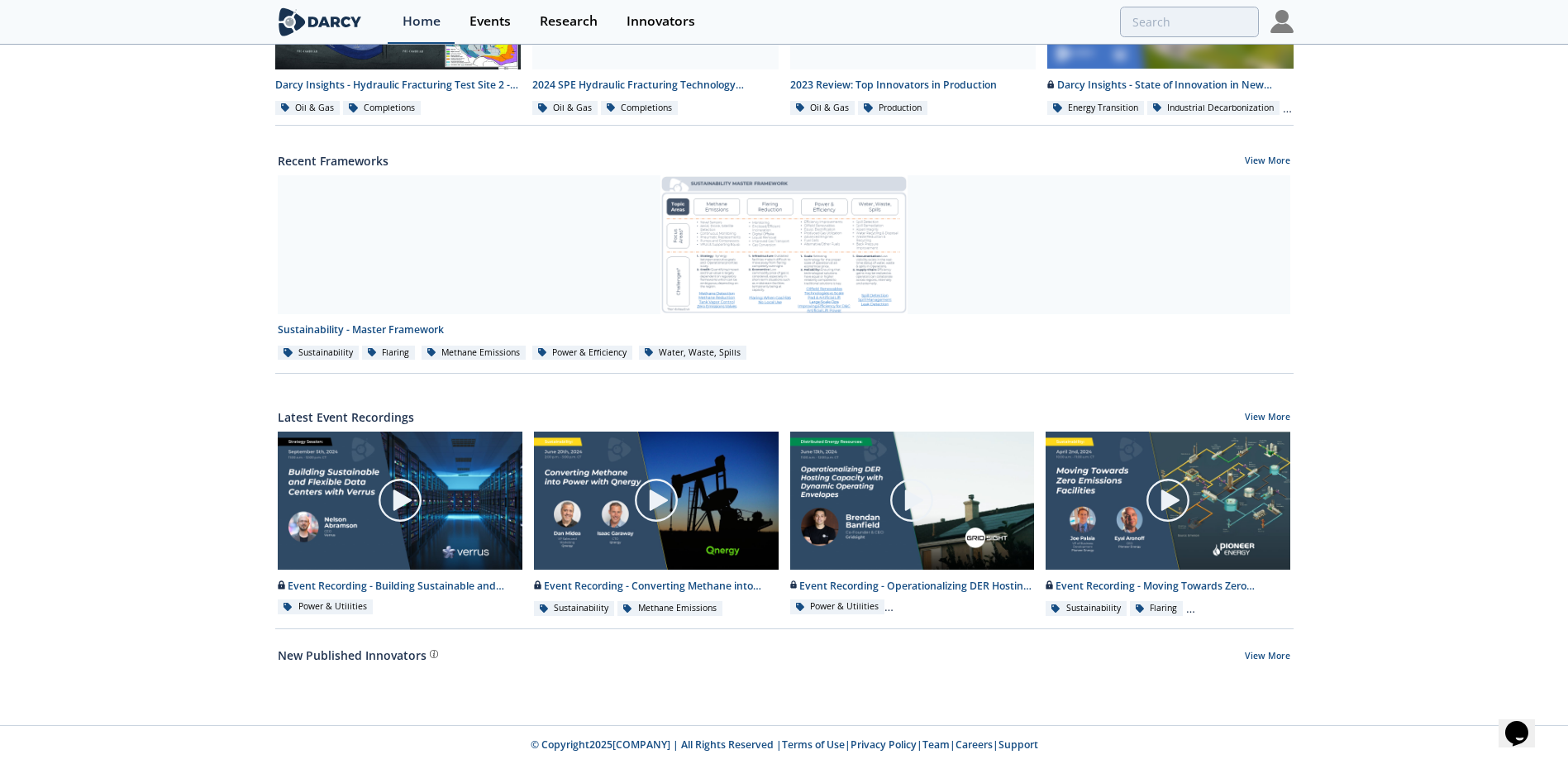 scroll, scrollTop: 494, scrollLeft: 0, axis: vertical 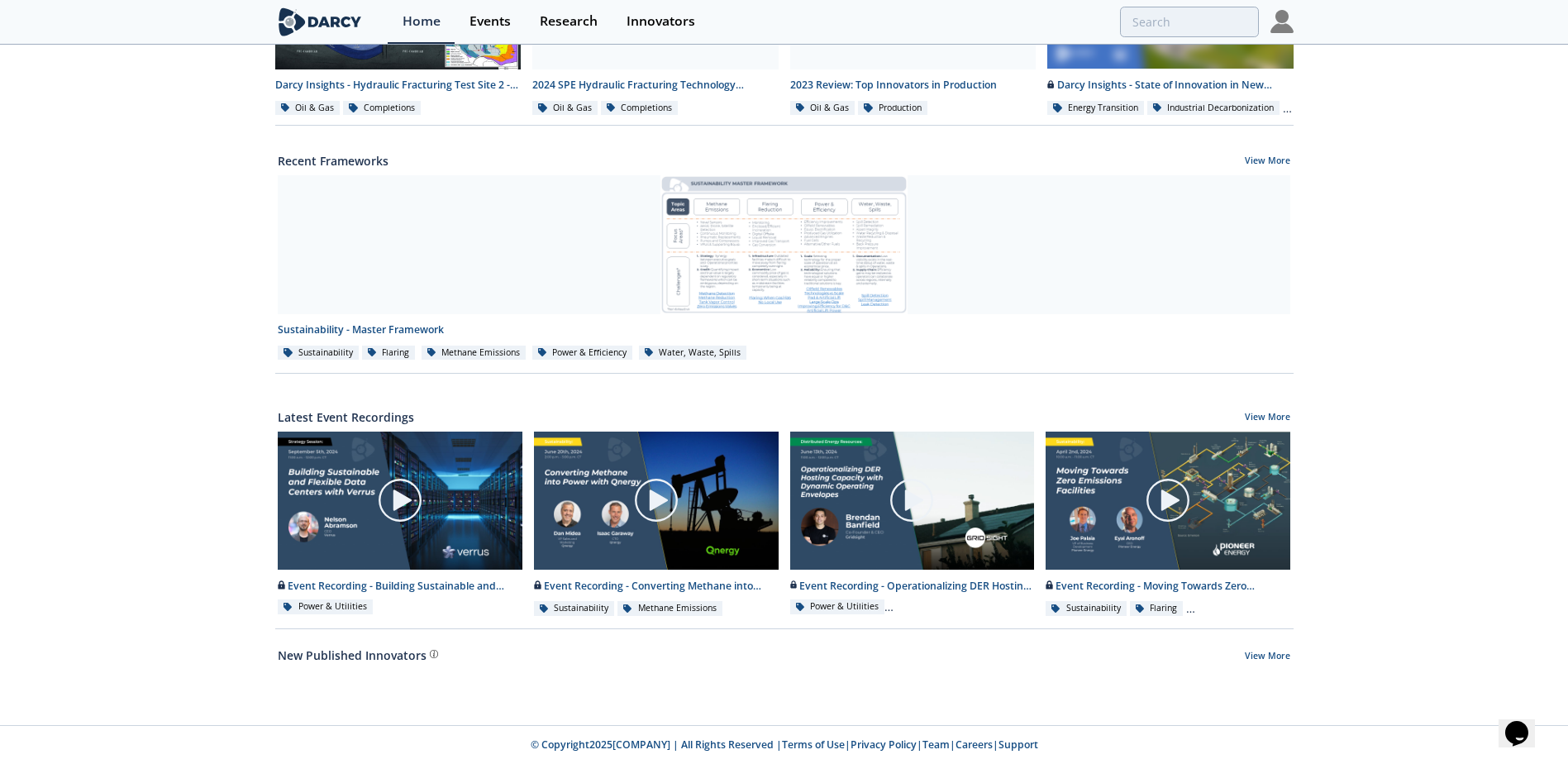 click at bounding box center [1282, 21] 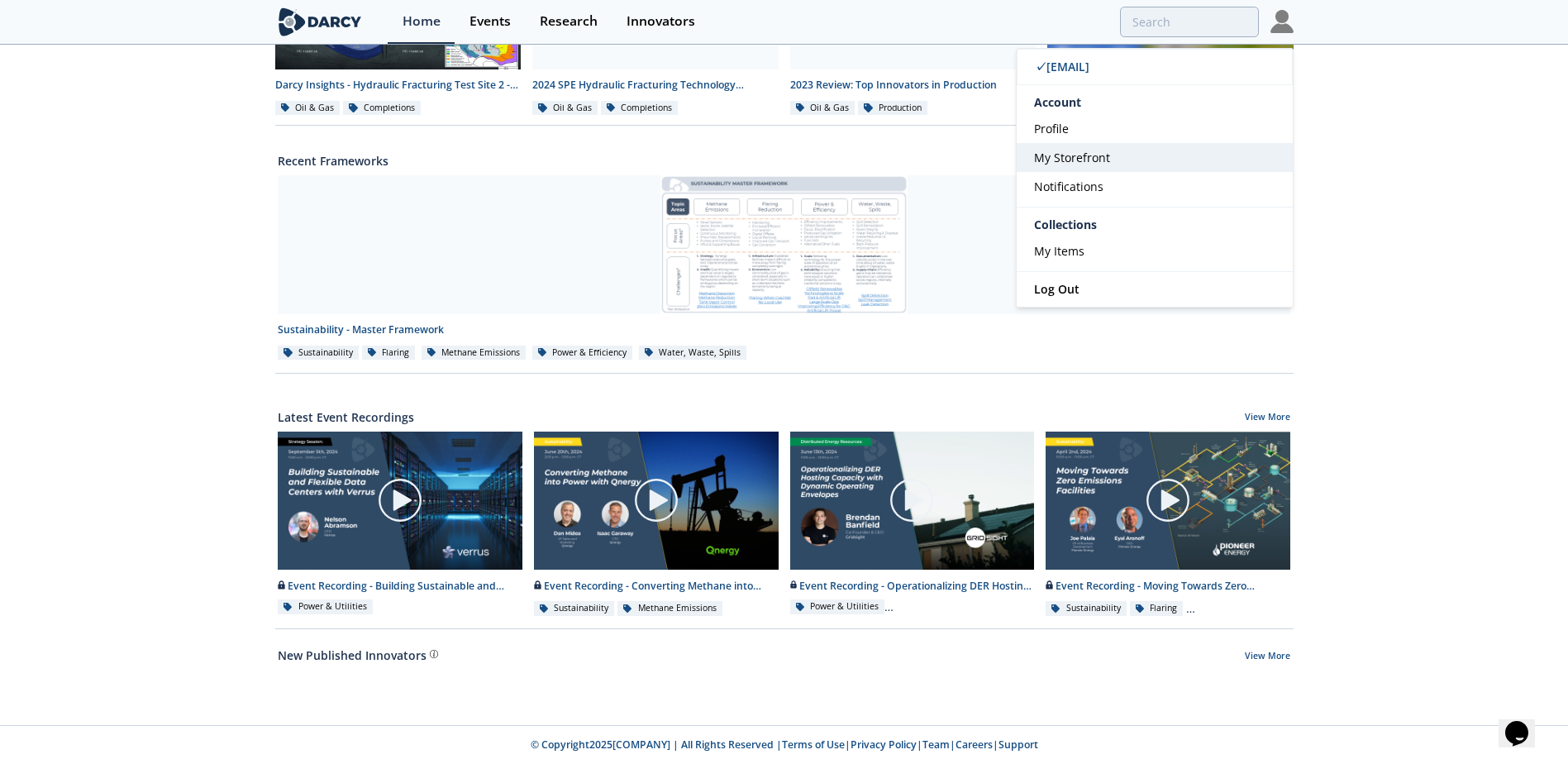 click on "My Storefront" at bounding box center [1072, 157] 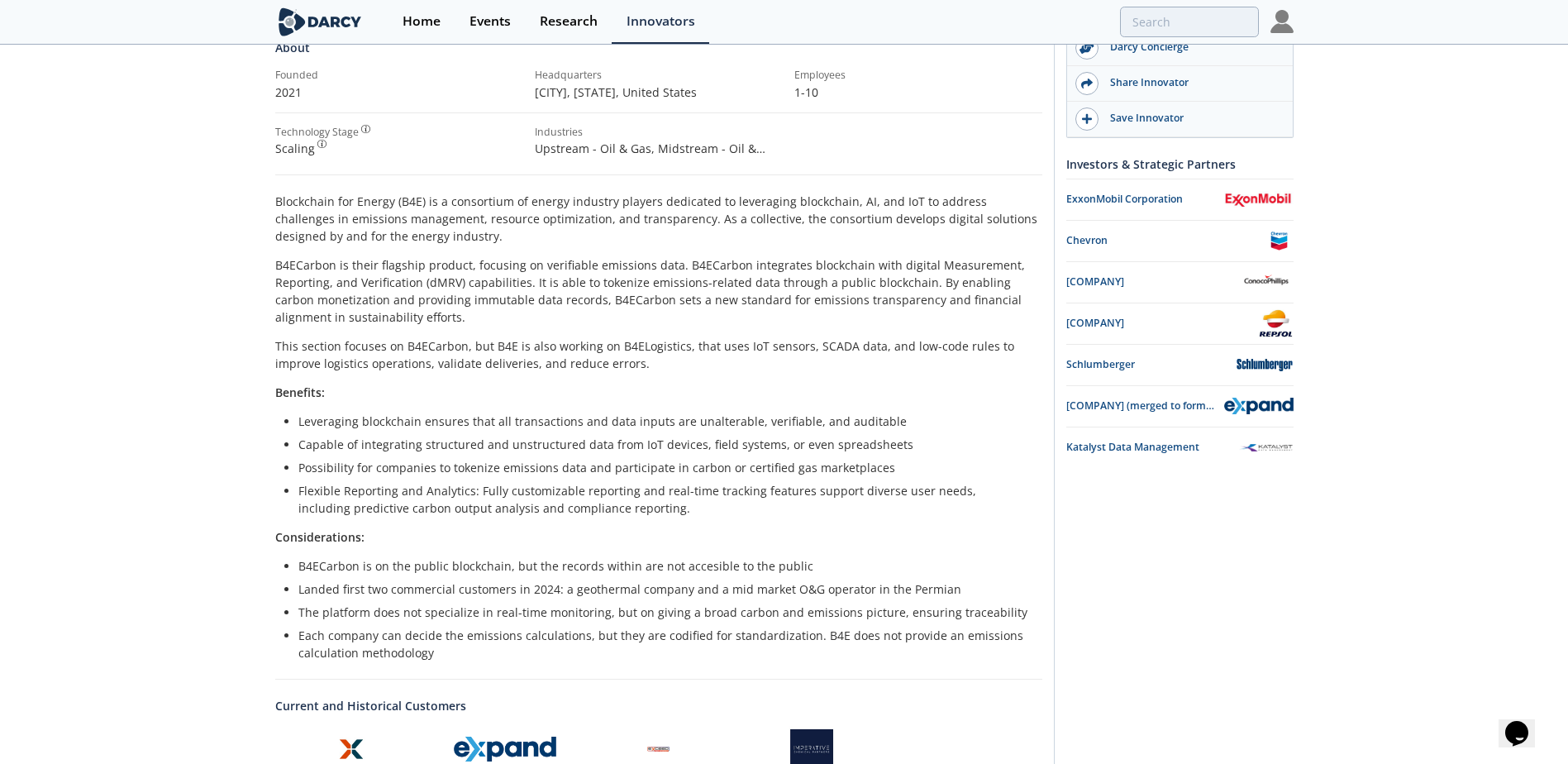 scroll, scrollTop: 0, scrollLeft: 0, axis: both 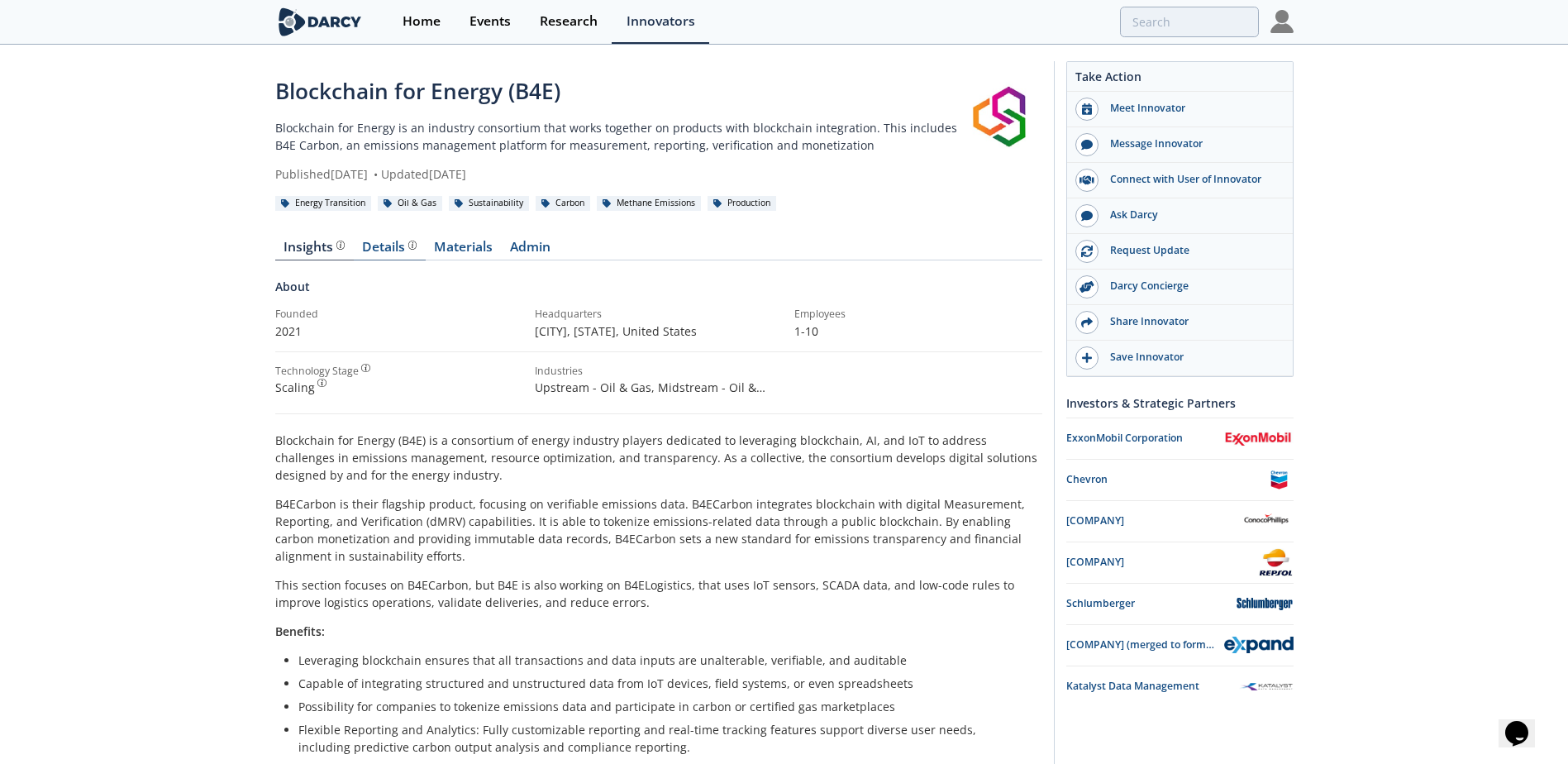 click on "Details
Product overview, business model, technology and applications as added by the Blockchain for Energy (B4E) team." at bounding box center (389, 247) 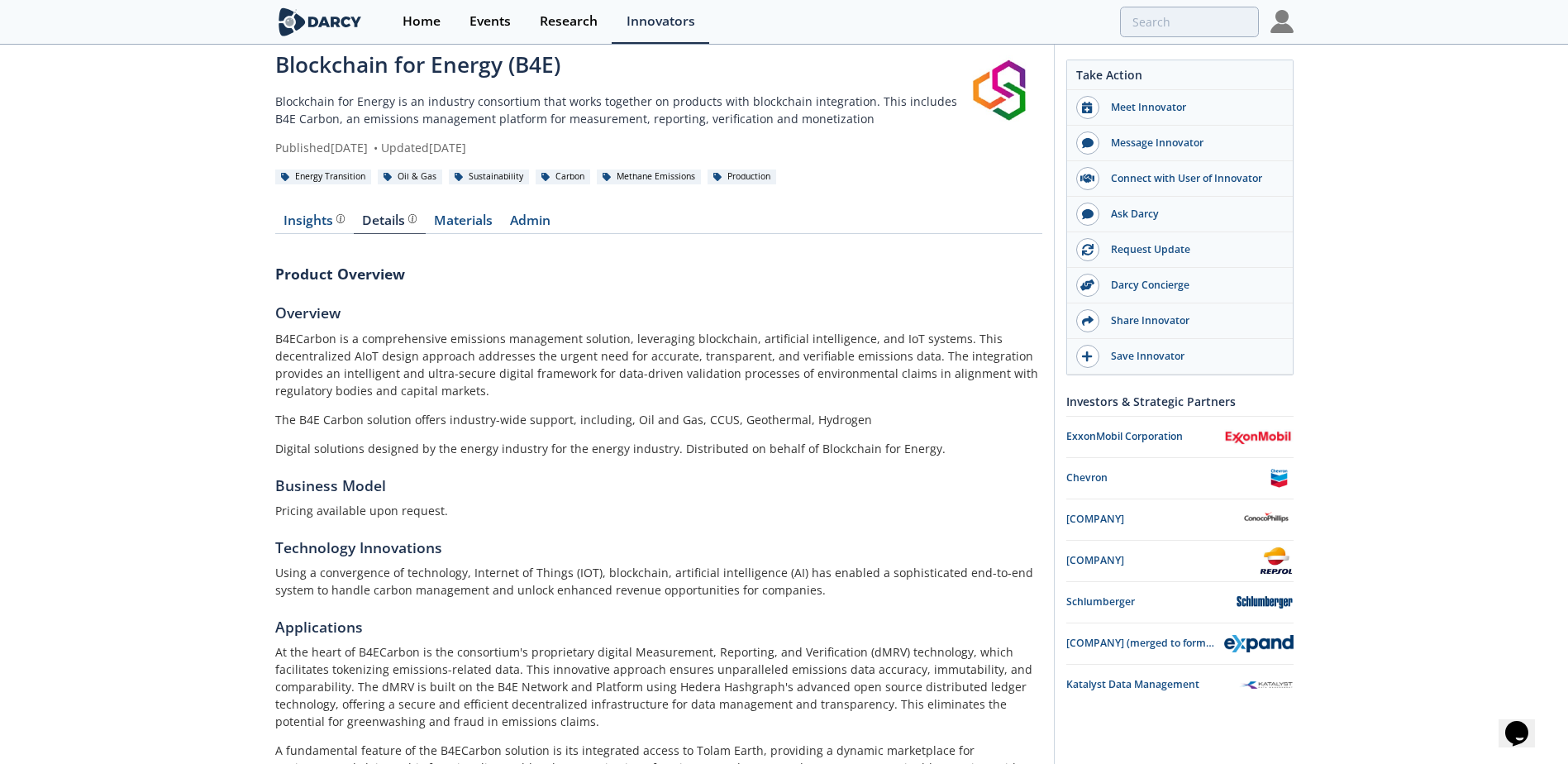 scroll, scrollTop: 0, scrollLeft: 0, axis: both 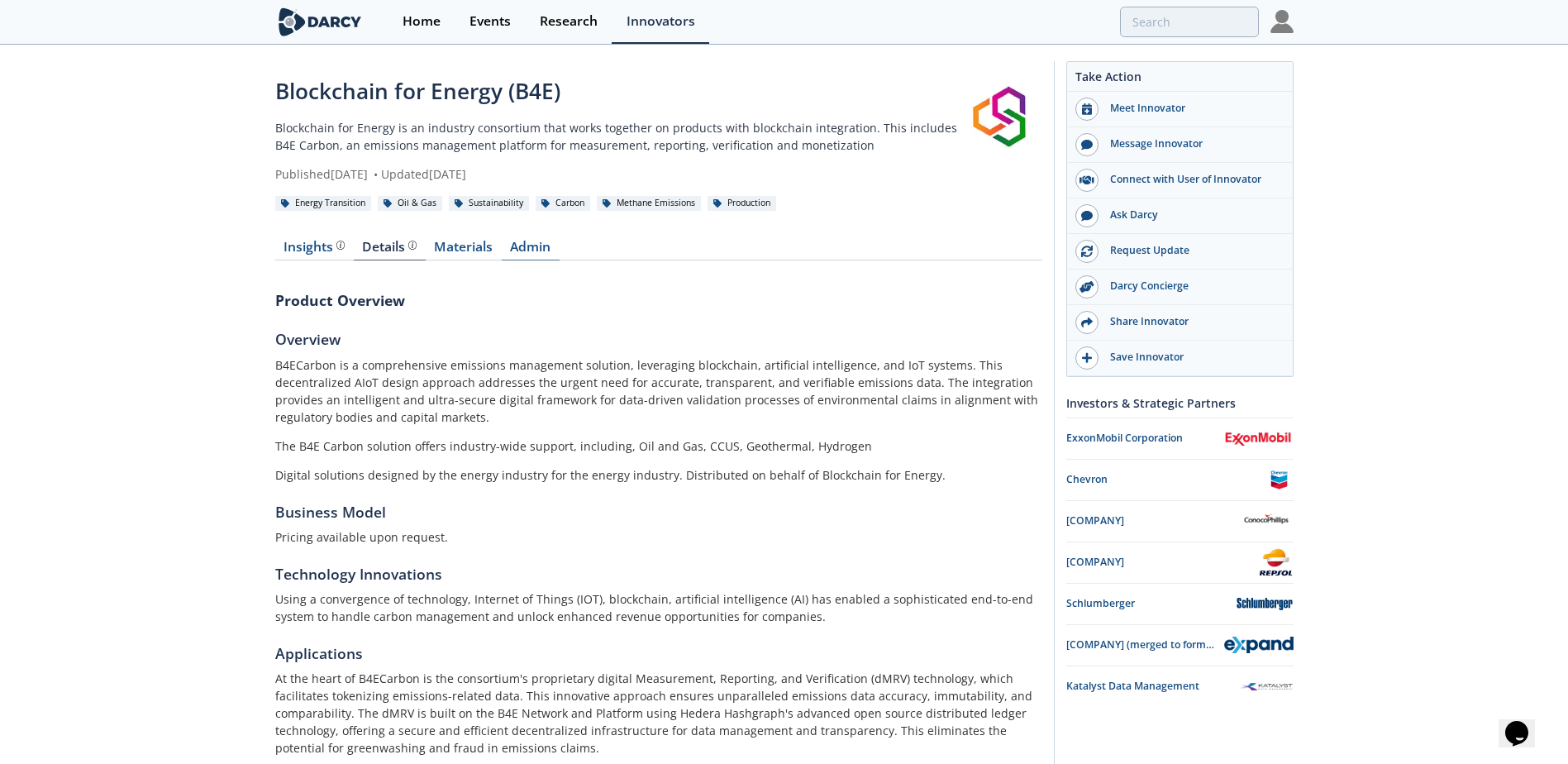 click on "Admin" at bounding box center (531, 251) 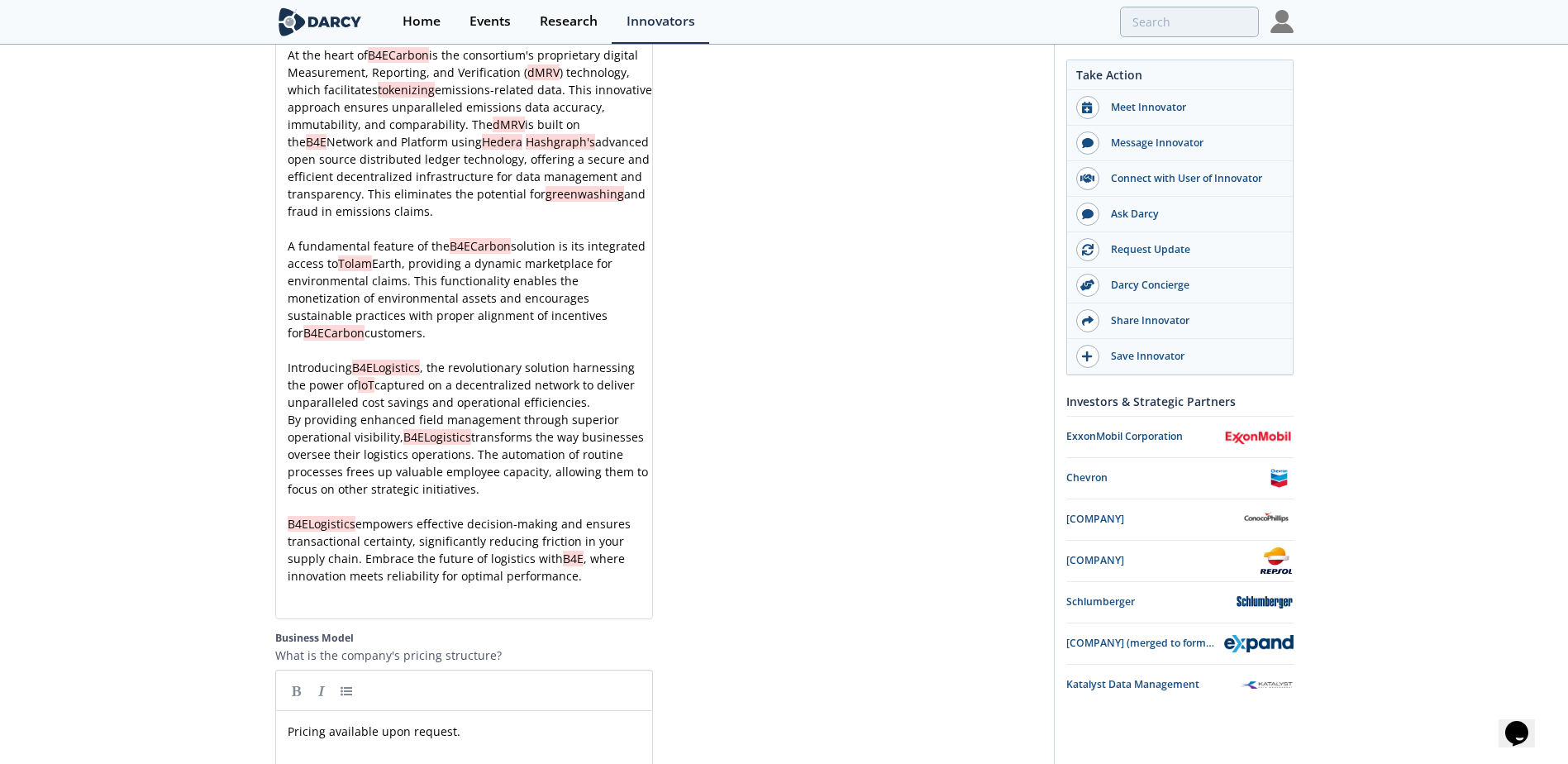 scroll, scrollTop: 2597, scrollLeft: 0, axis: vertical 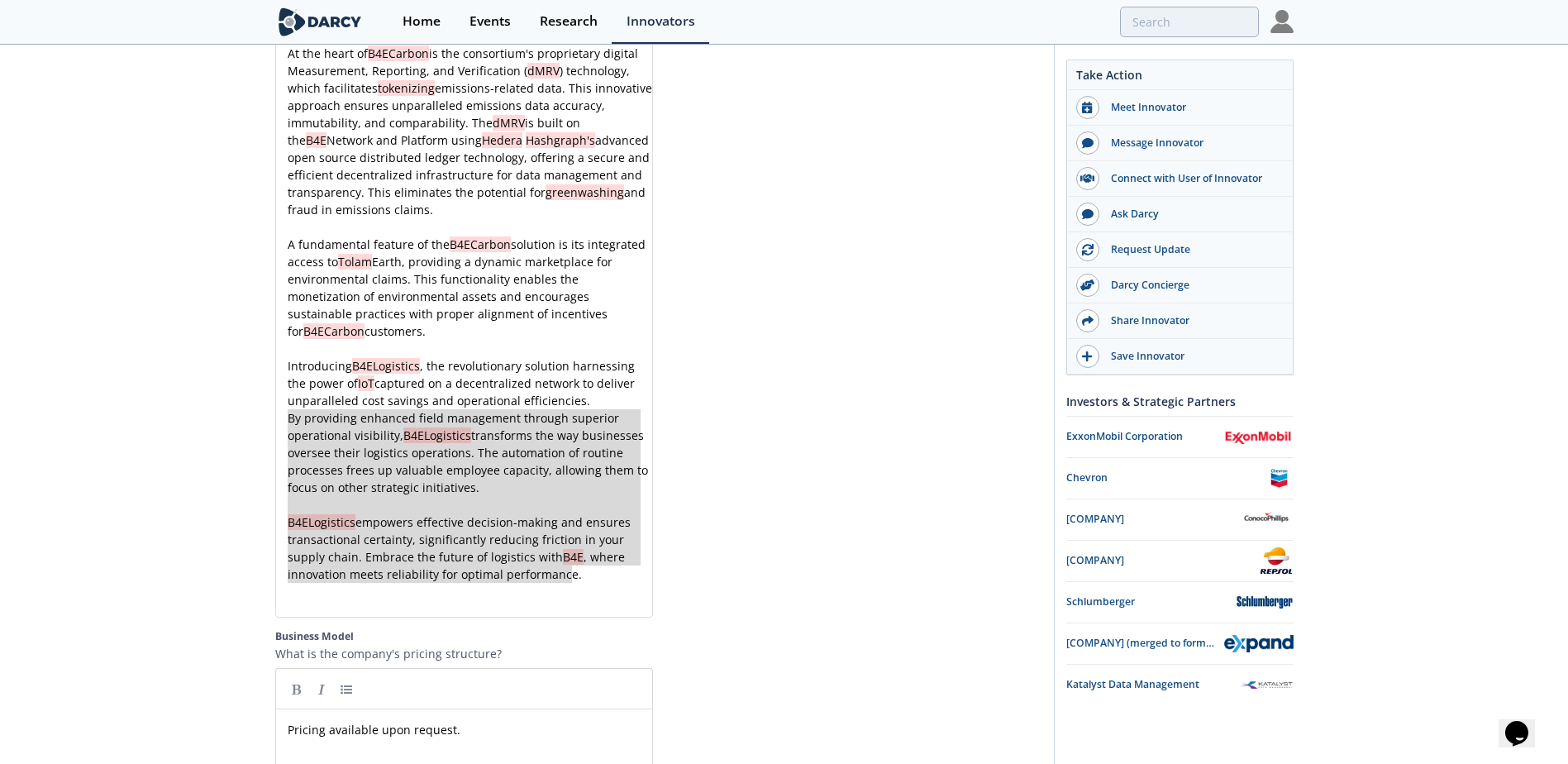 type on "Introducing B4ELogistics, the revolutionary solution harnessing the power of IoT captured on a decentralized network to deliver unparalleled cost savings and operational efficiencies.
By providing enhanced field management through superior operational visibility, B4ELogistics transforms the way businesses oversee their logistics operations. The automation of routine processes frees up valuable employee capacity, allowing them to focus on other strategic initiatives.
B4ELogistics empowers effective decision-making and ensures transactional certainty, significantly reducing friction in your supply chain. Embrace the future of logistics with B4E, where innovation meets reliability for optimal performance." 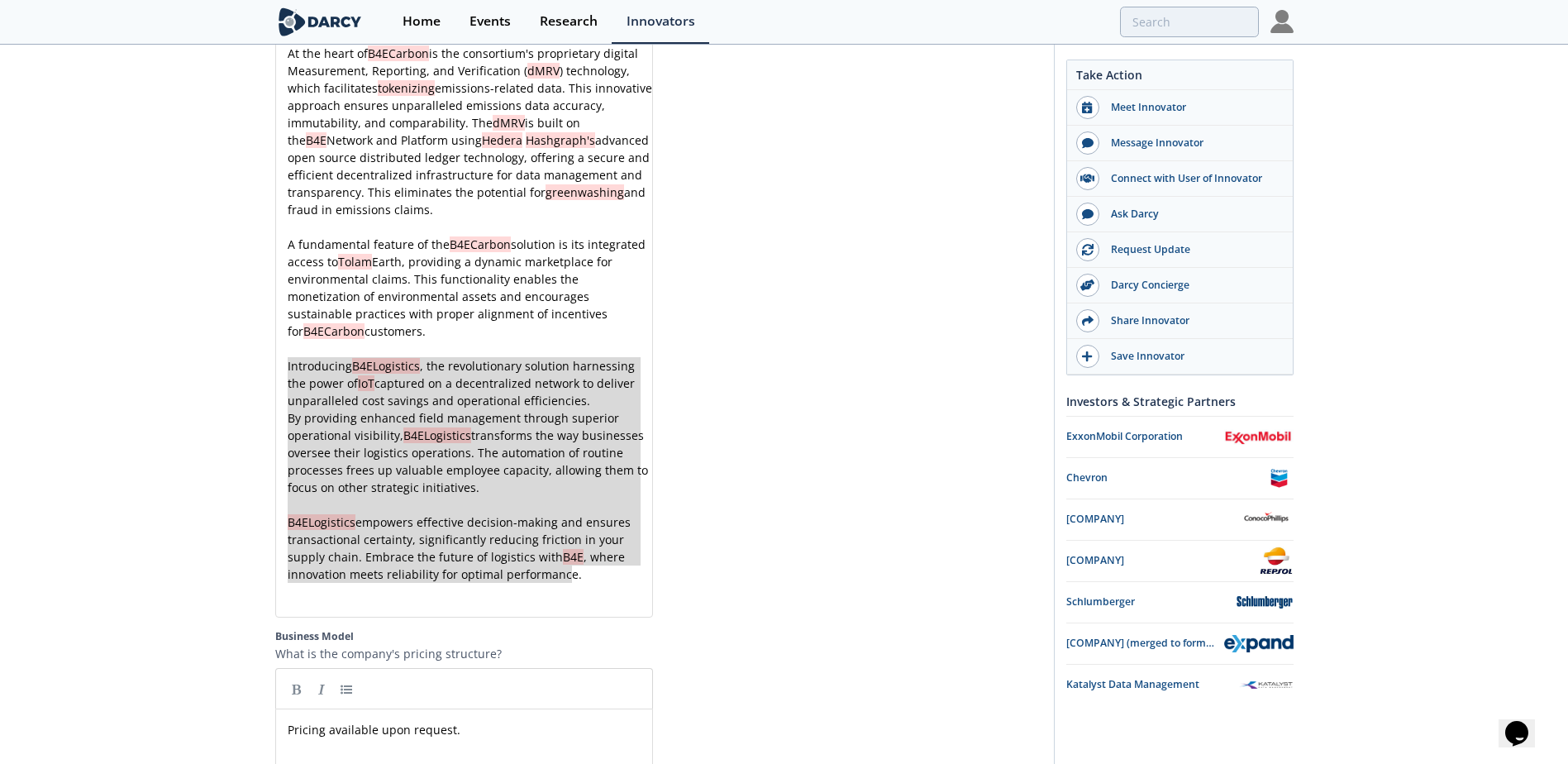 drag, startPoint x: 589, startPoint y: 569, endPoint x: 269, endPoint y: 360, distance: 382.20544 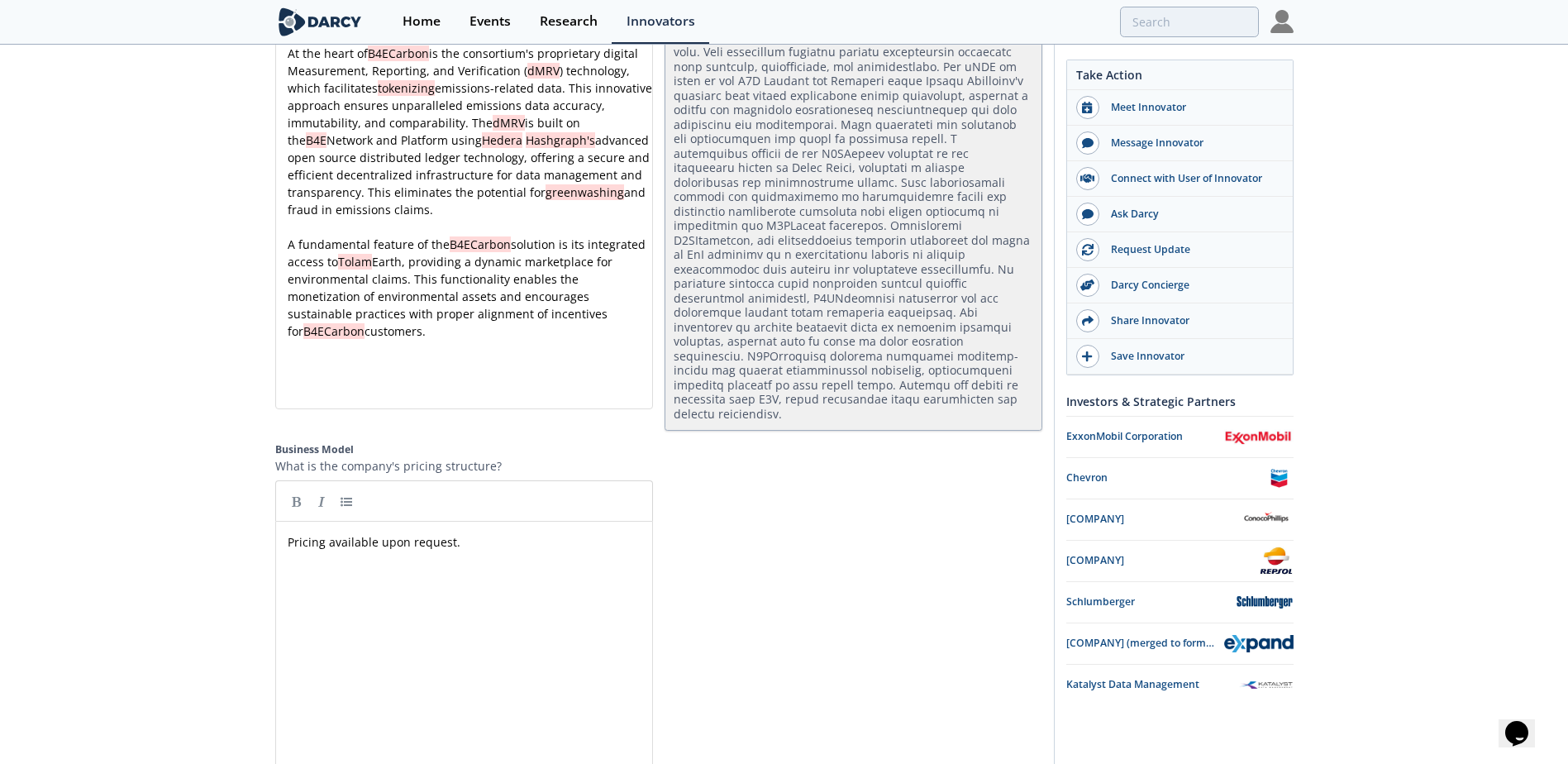 scroll, scrollTop: 2590, scrollLeft: 0, axis: vertical 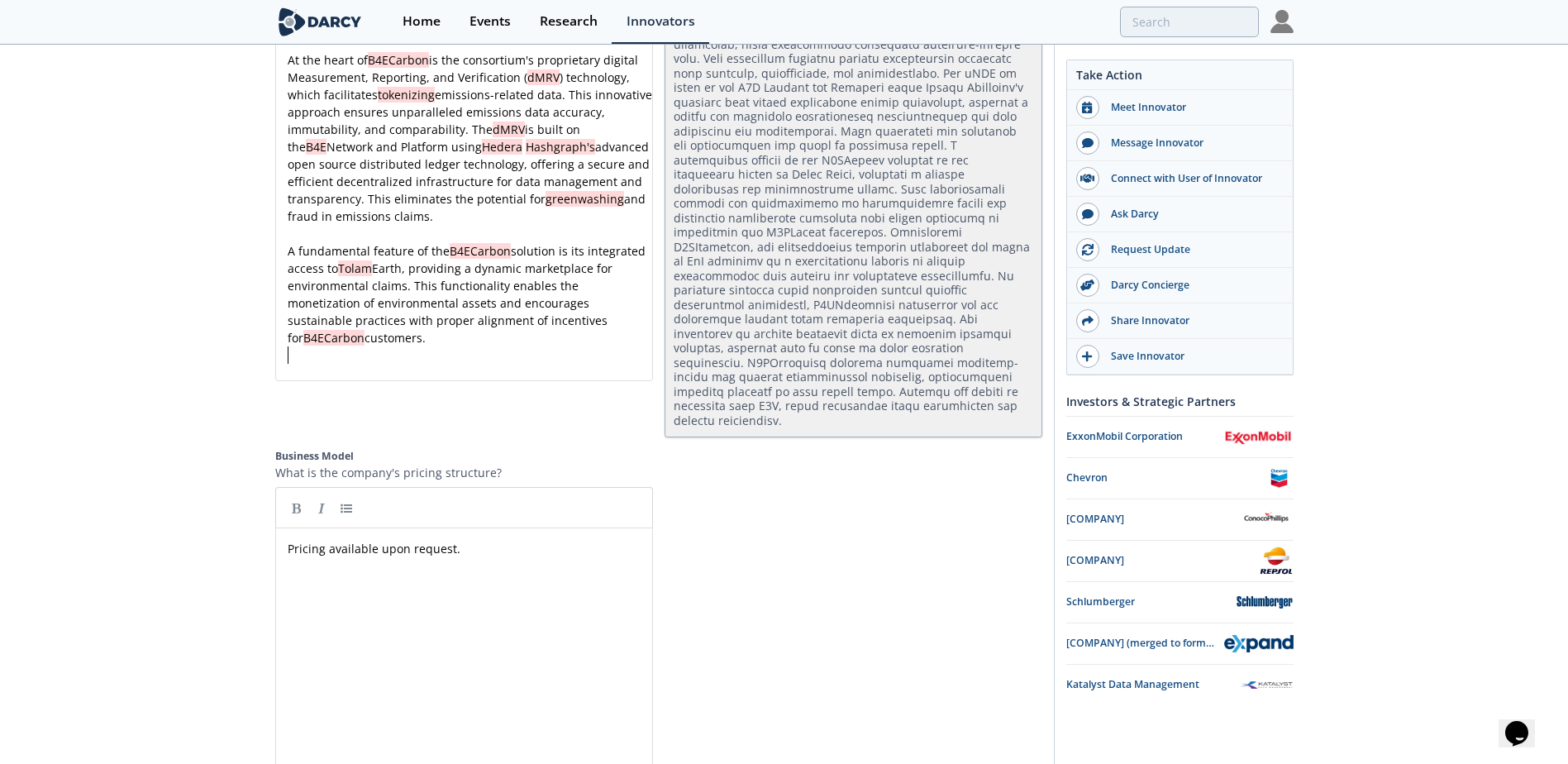 type 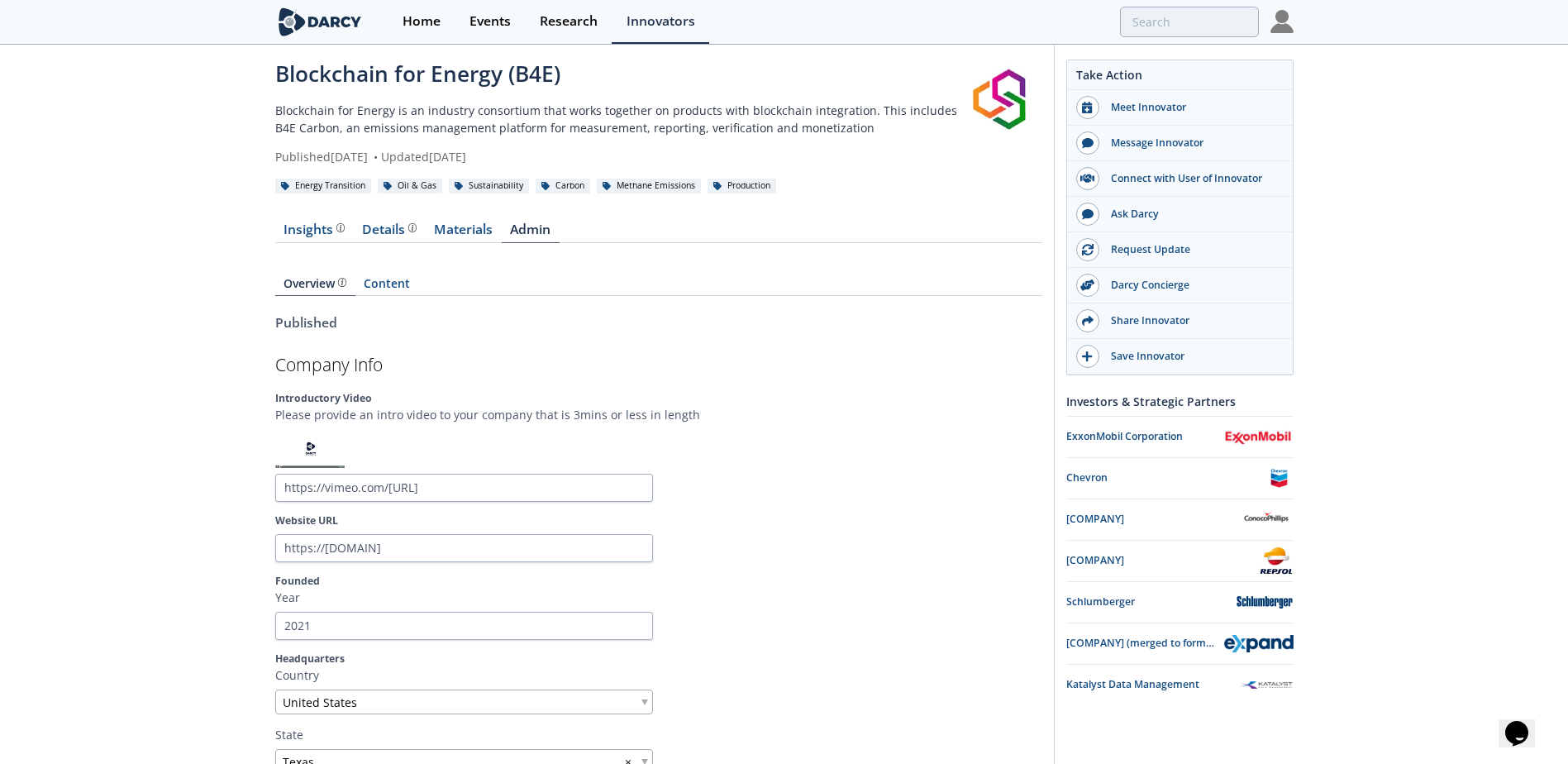scroll, scrollTop: 0, scrollLeft: 0, axis: both 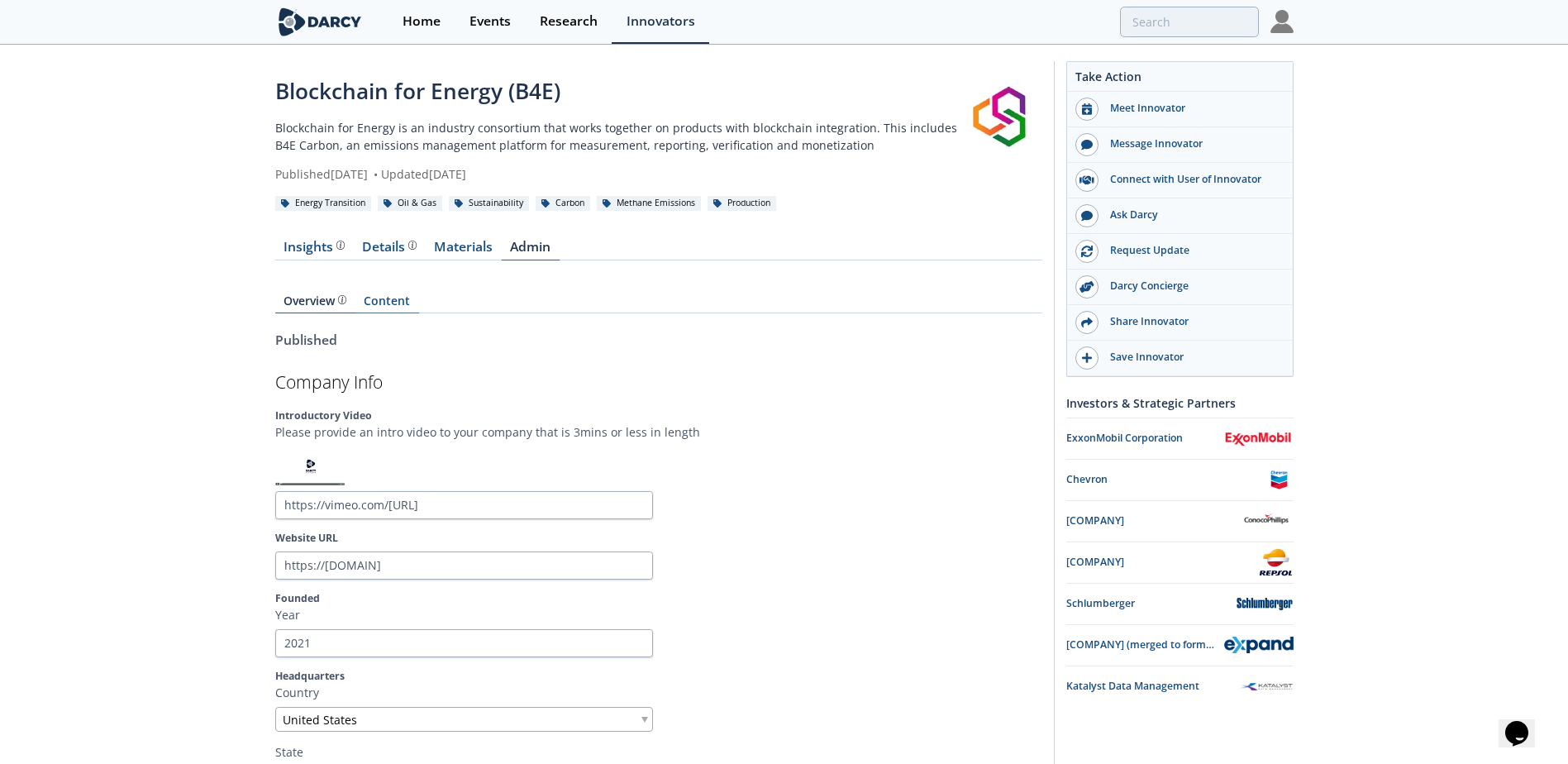 type 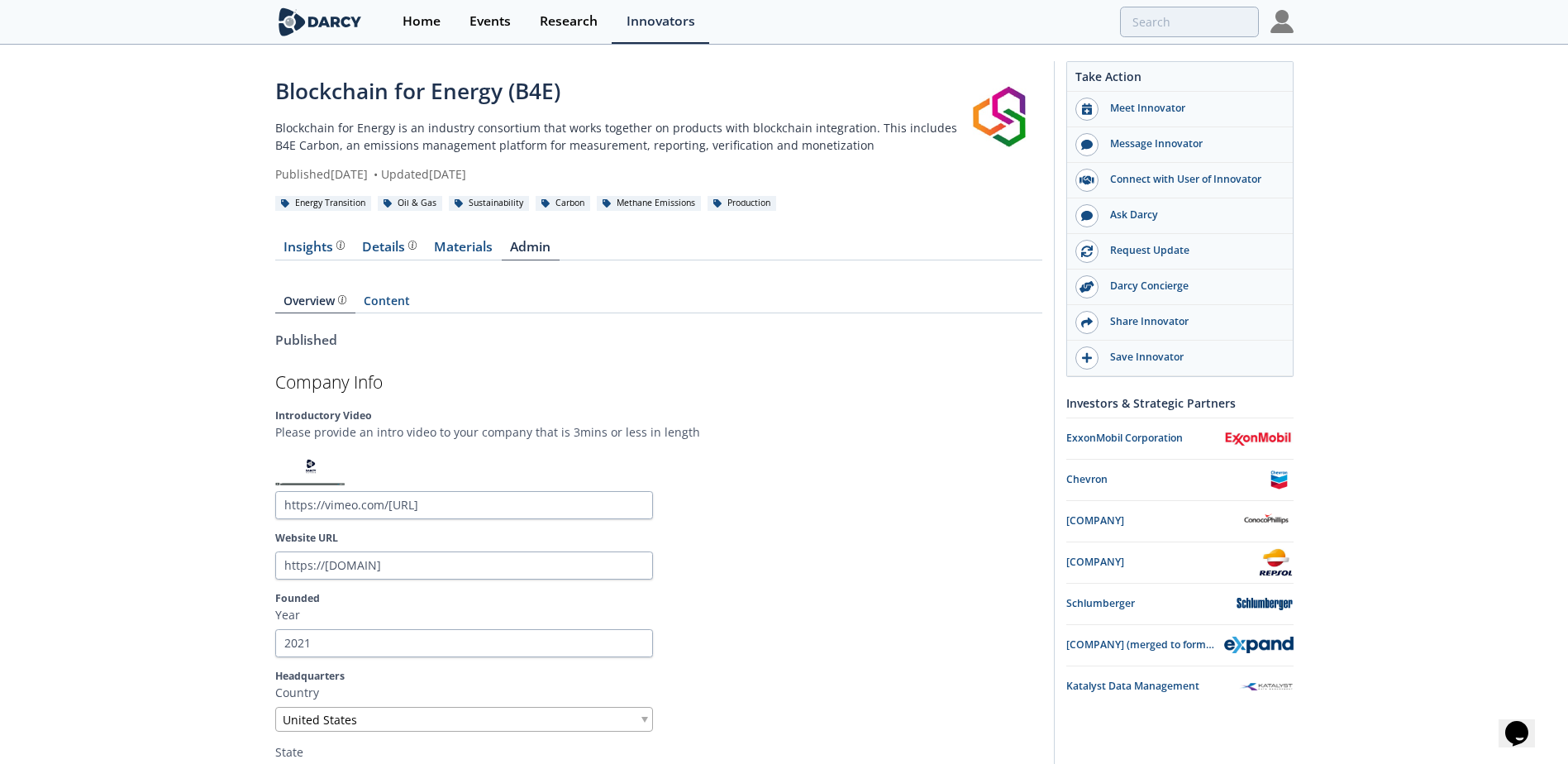 drag, startPoint x: 384, startPoint y: 297, endPoint x: 926, endPoint y: 48, distance: 596.4604 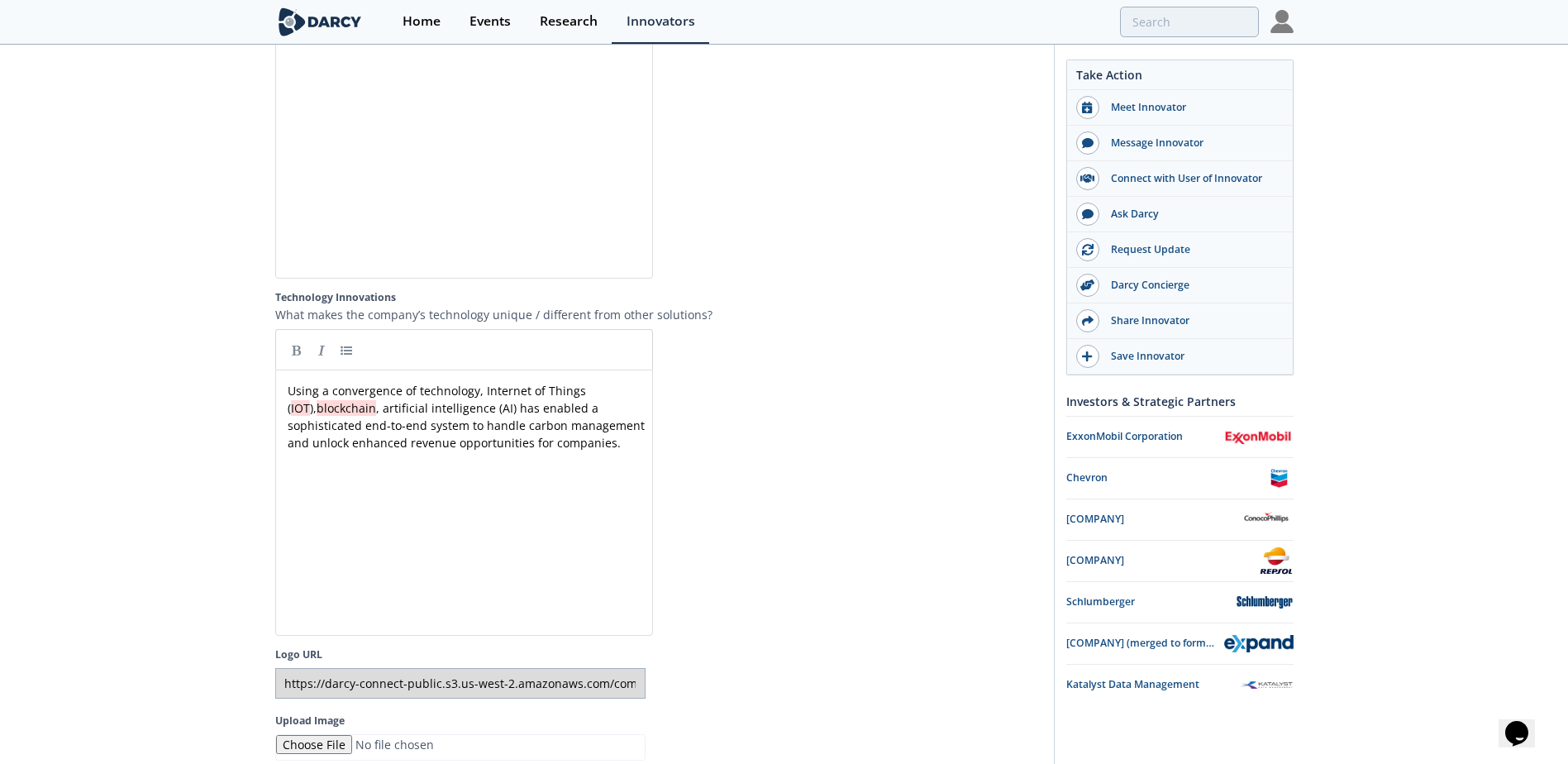 scroll, scrollTop: 3278, scrollLeft: 0, axis: vertical 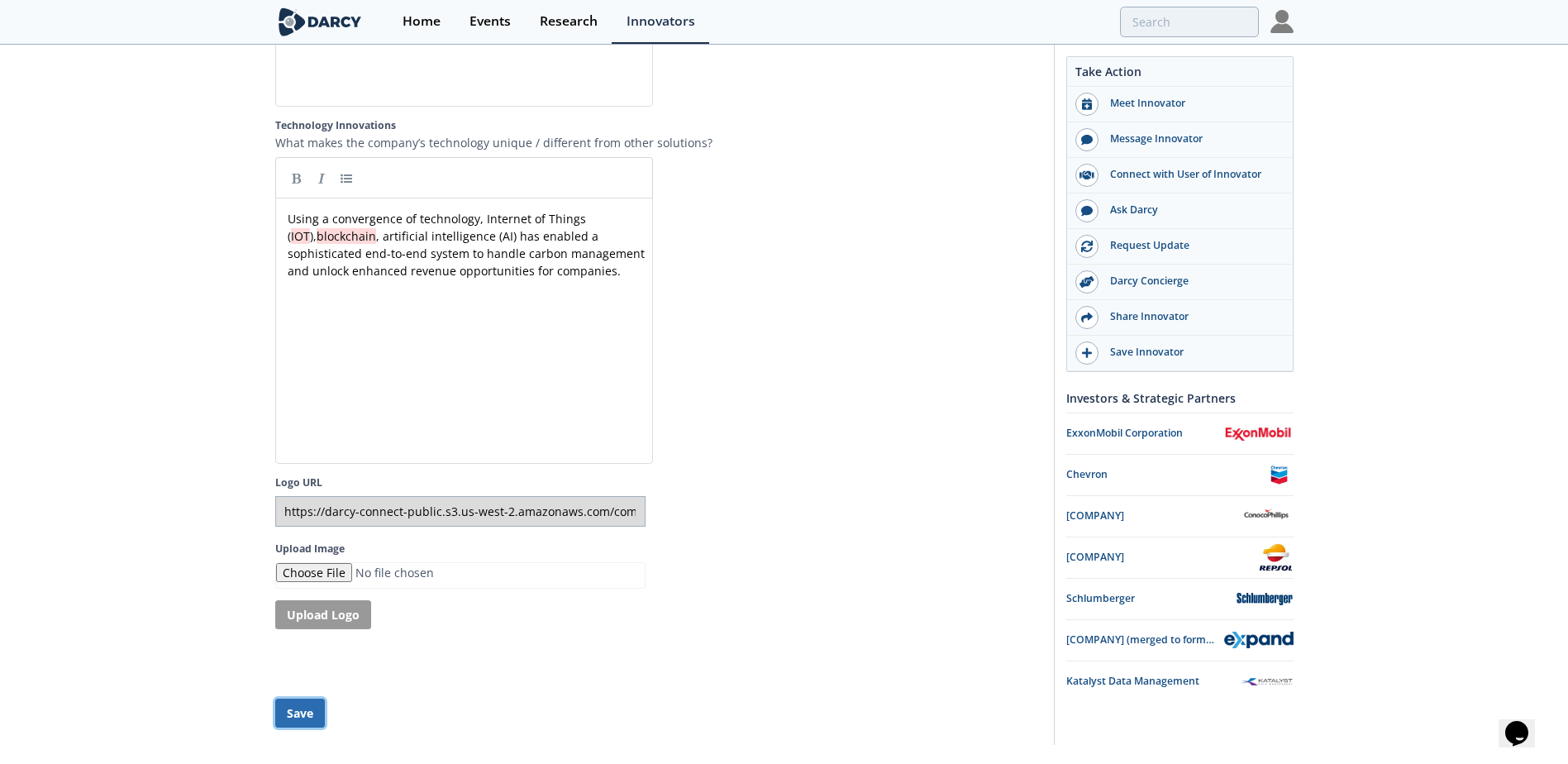 click on "Save" at bounding box center (300, 713) 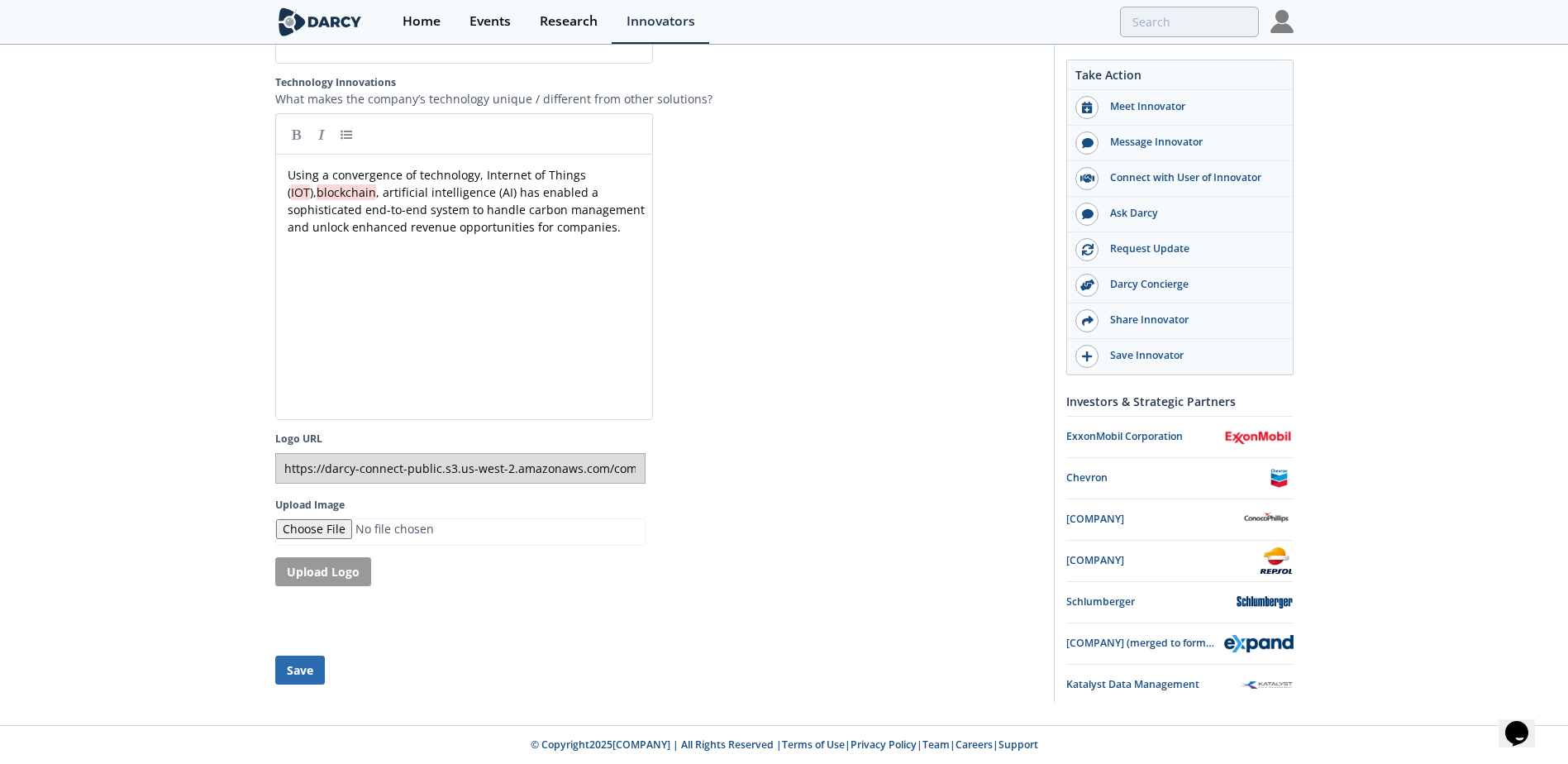 type 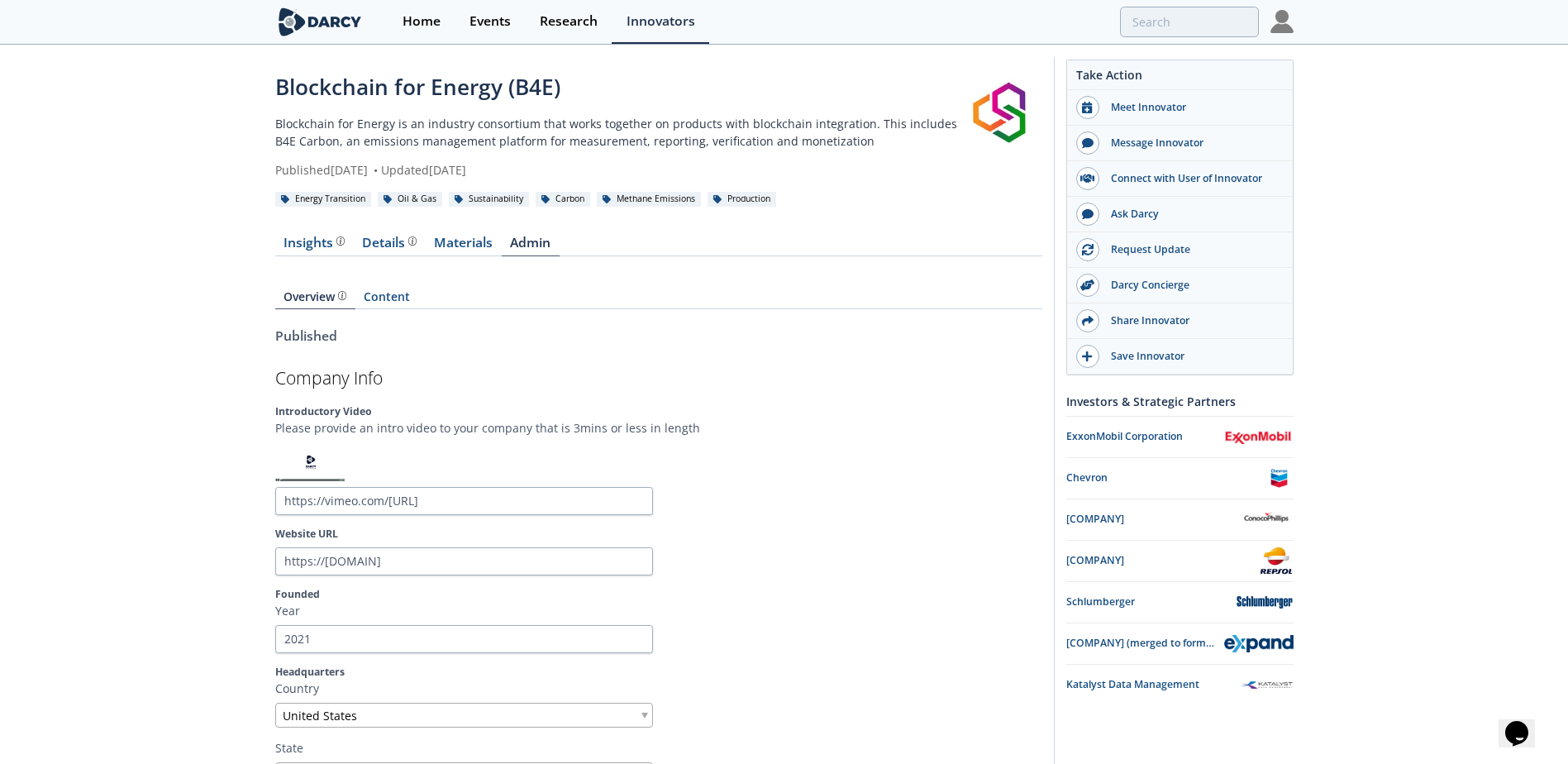 scroll, scrollTop: 3, scrollLeft: 0, axis: vertical 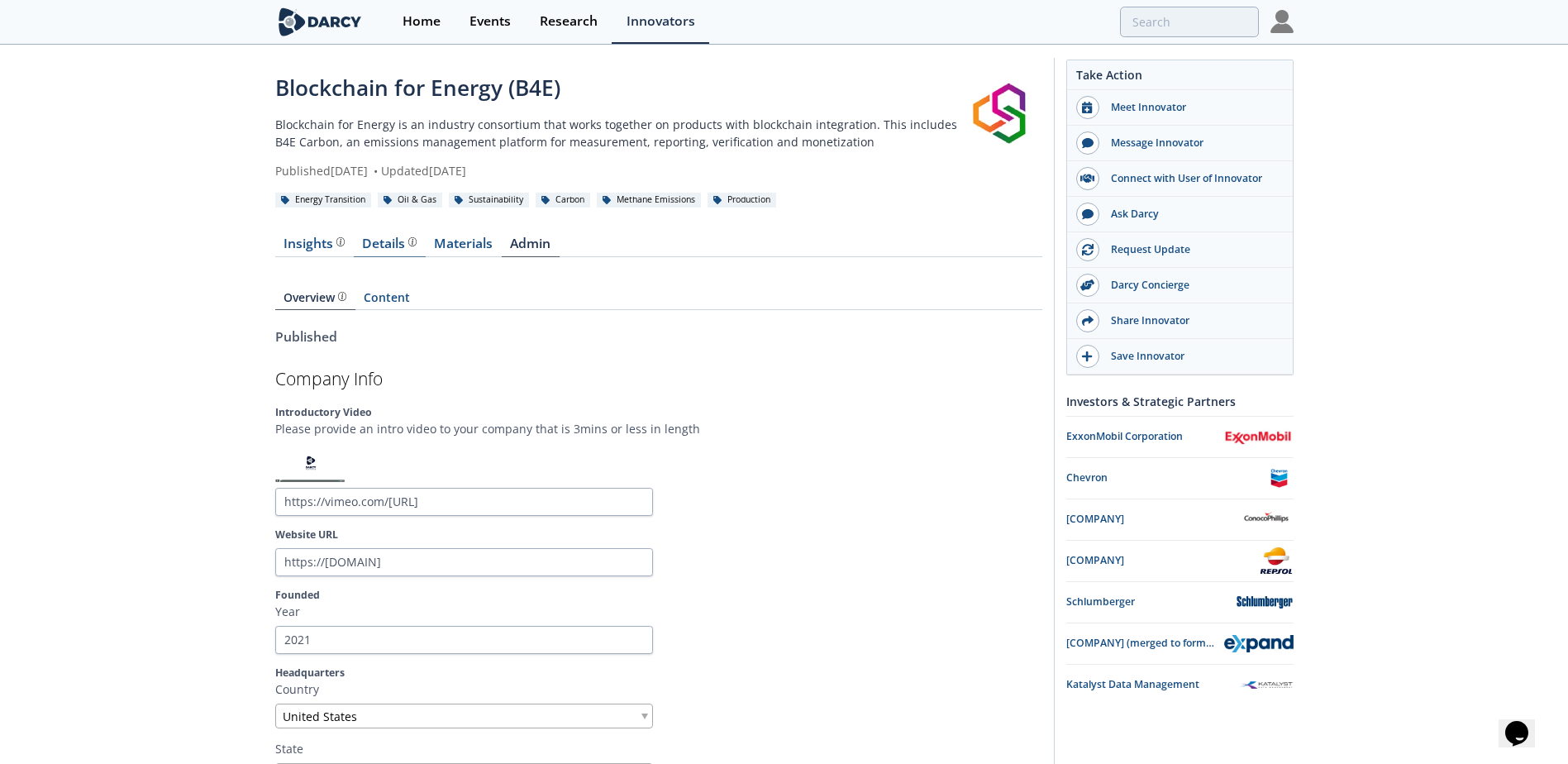 click on "Details
Product overview, business model, technology and applications as added by the Blockchain for Energy (B4E) team." at bounding box center [389, 247] 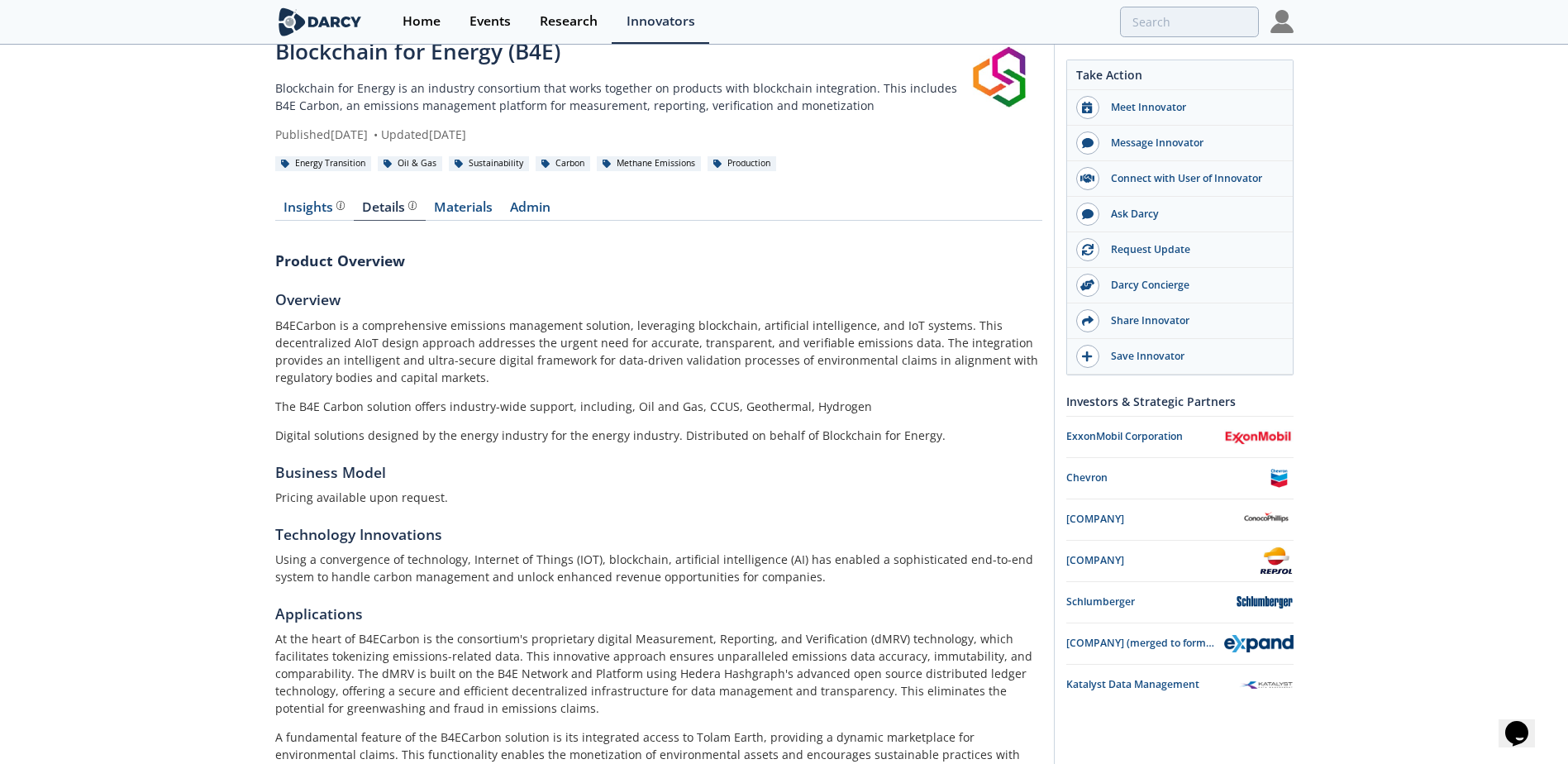 scroll, scrollTop: 39, scrollLeft: 0, axis: vertical 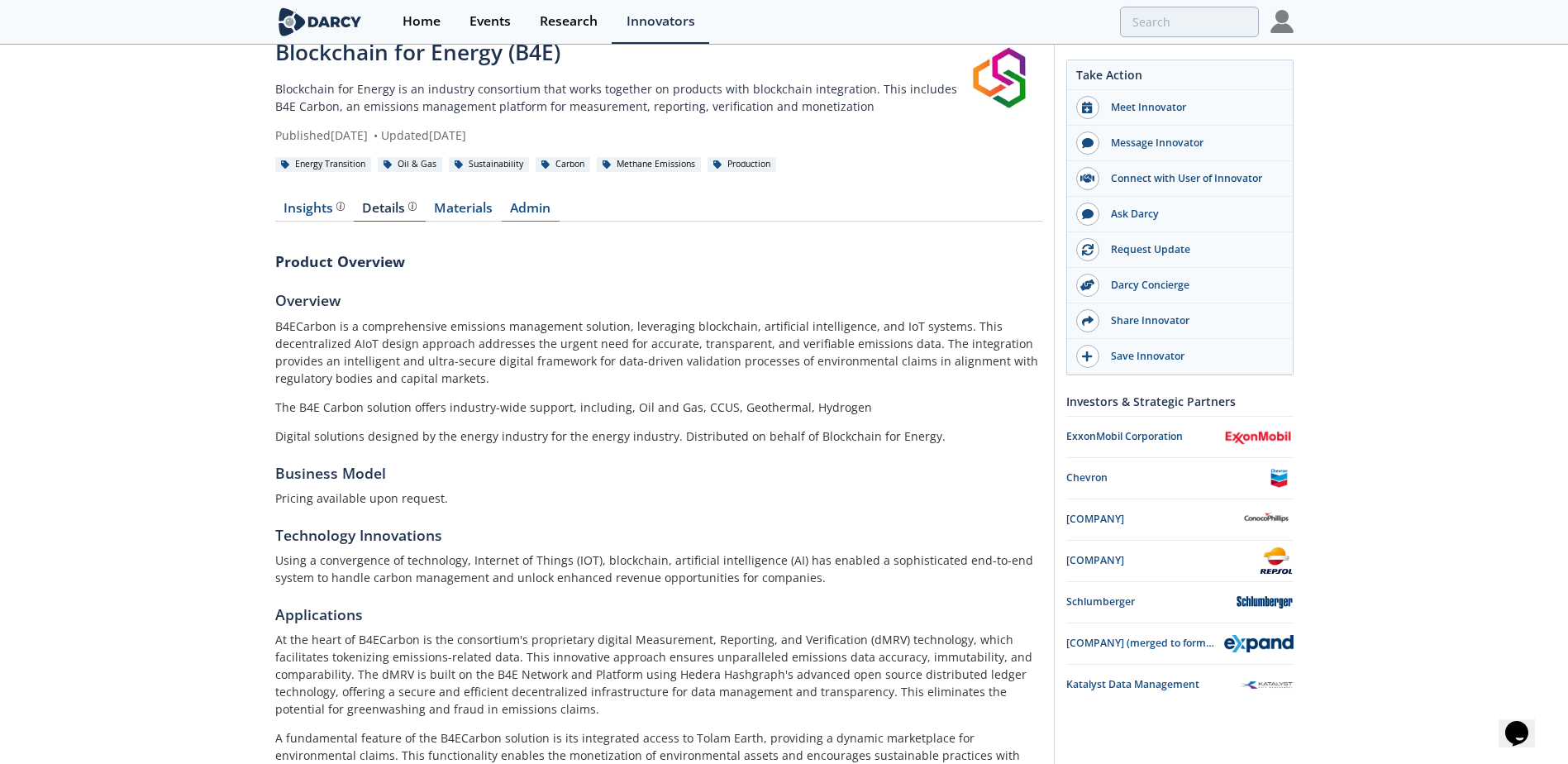 click on "Admin" at bounding box center (531, 212) 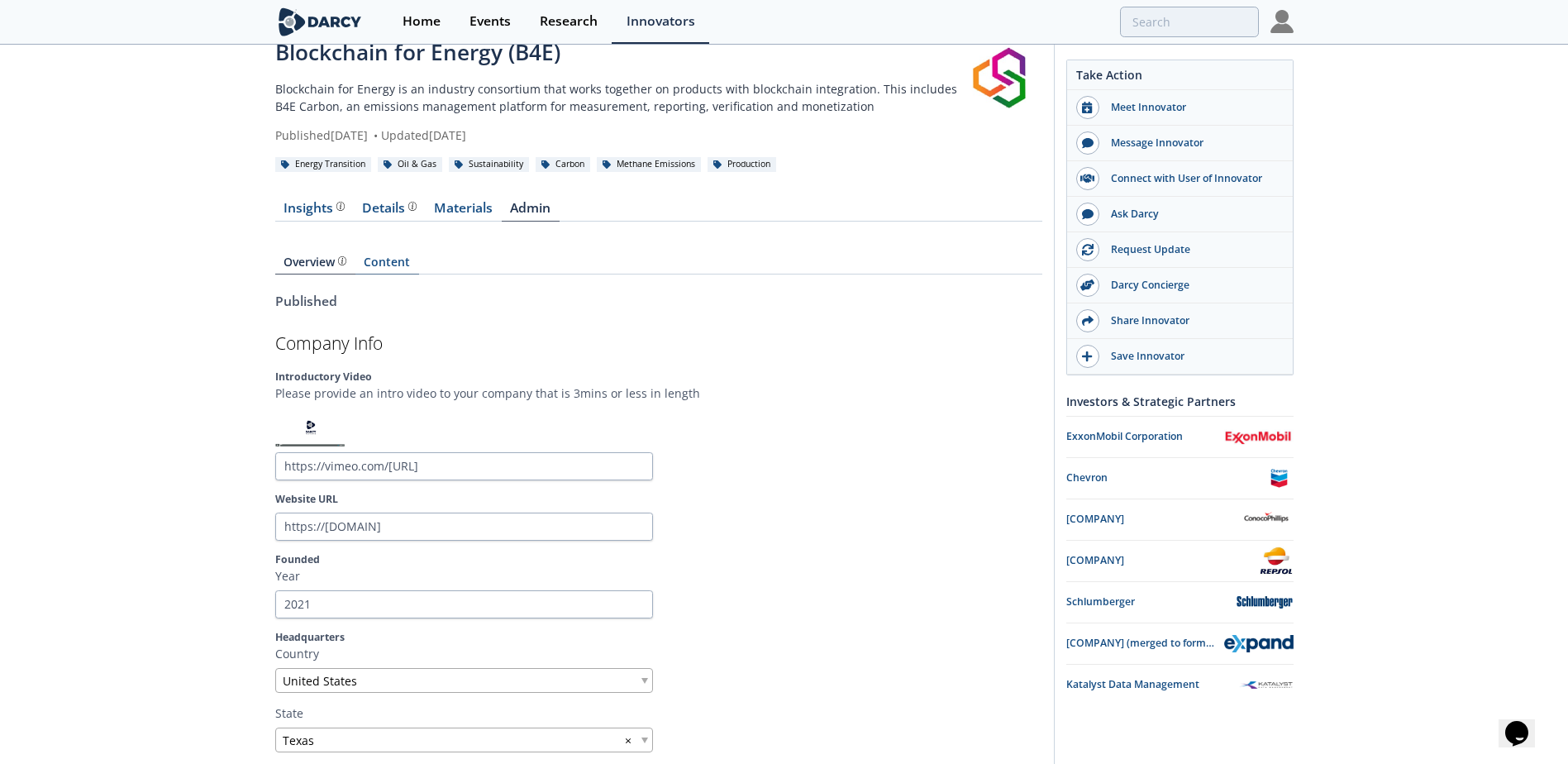 click on "Content" at bounding box center (387, 265) 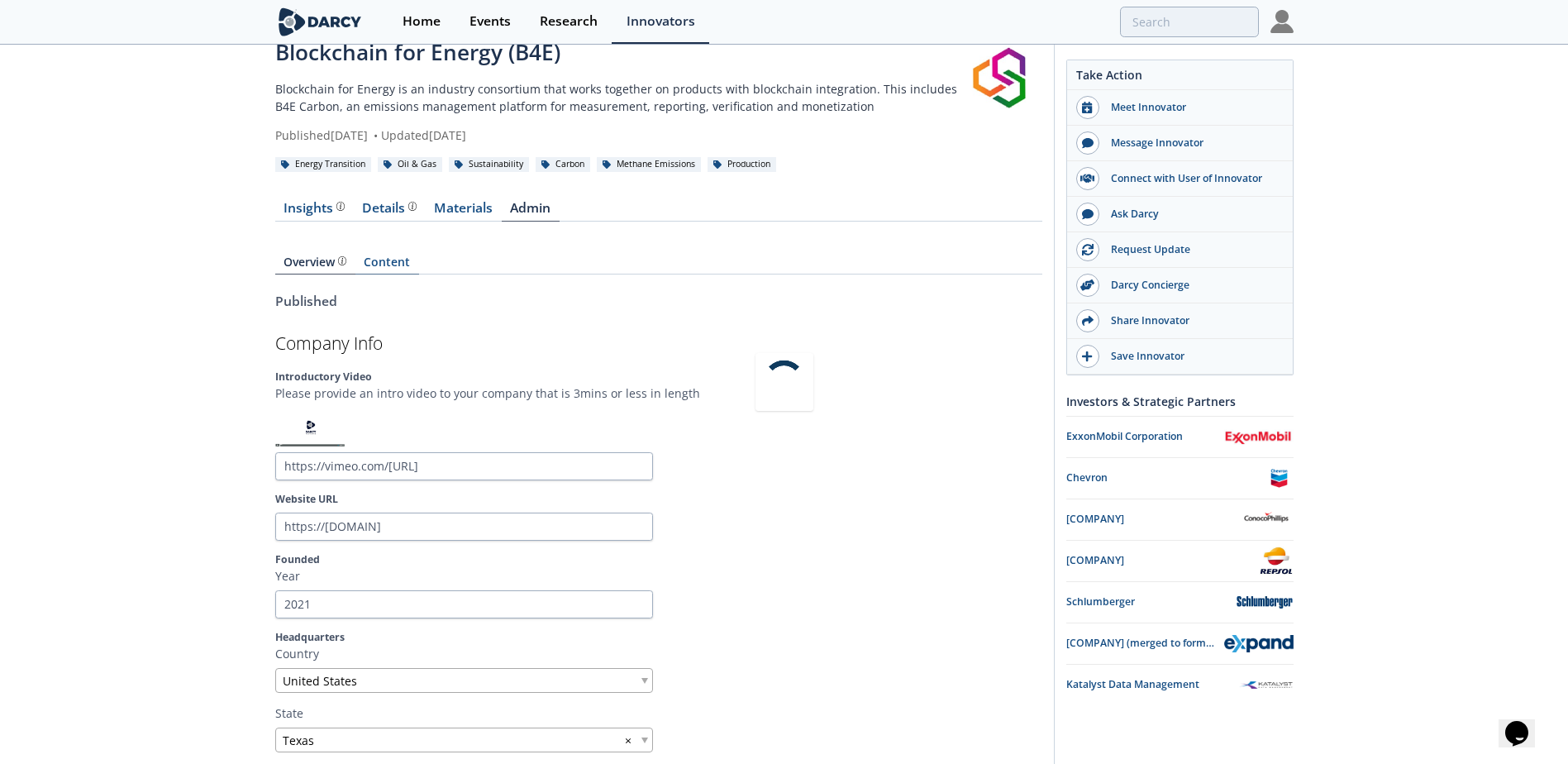 scroll, scrollTop: 5, scrollLeft: 0, axis: vertical 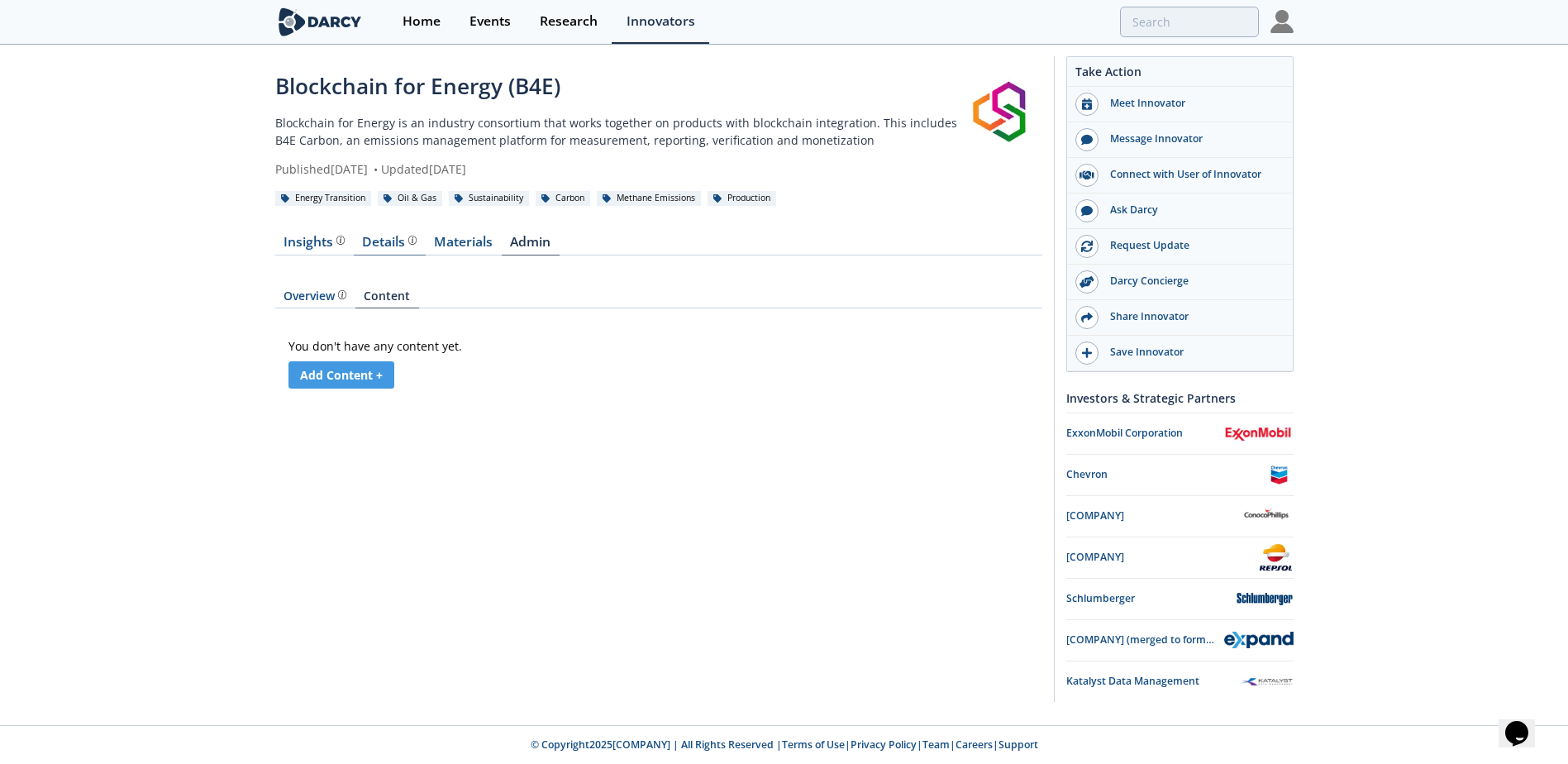 click on "Details
Product overview, business model, technology and applications as added by the Blockchain for Energy (B4E) team." at bounding box center [389, 242] 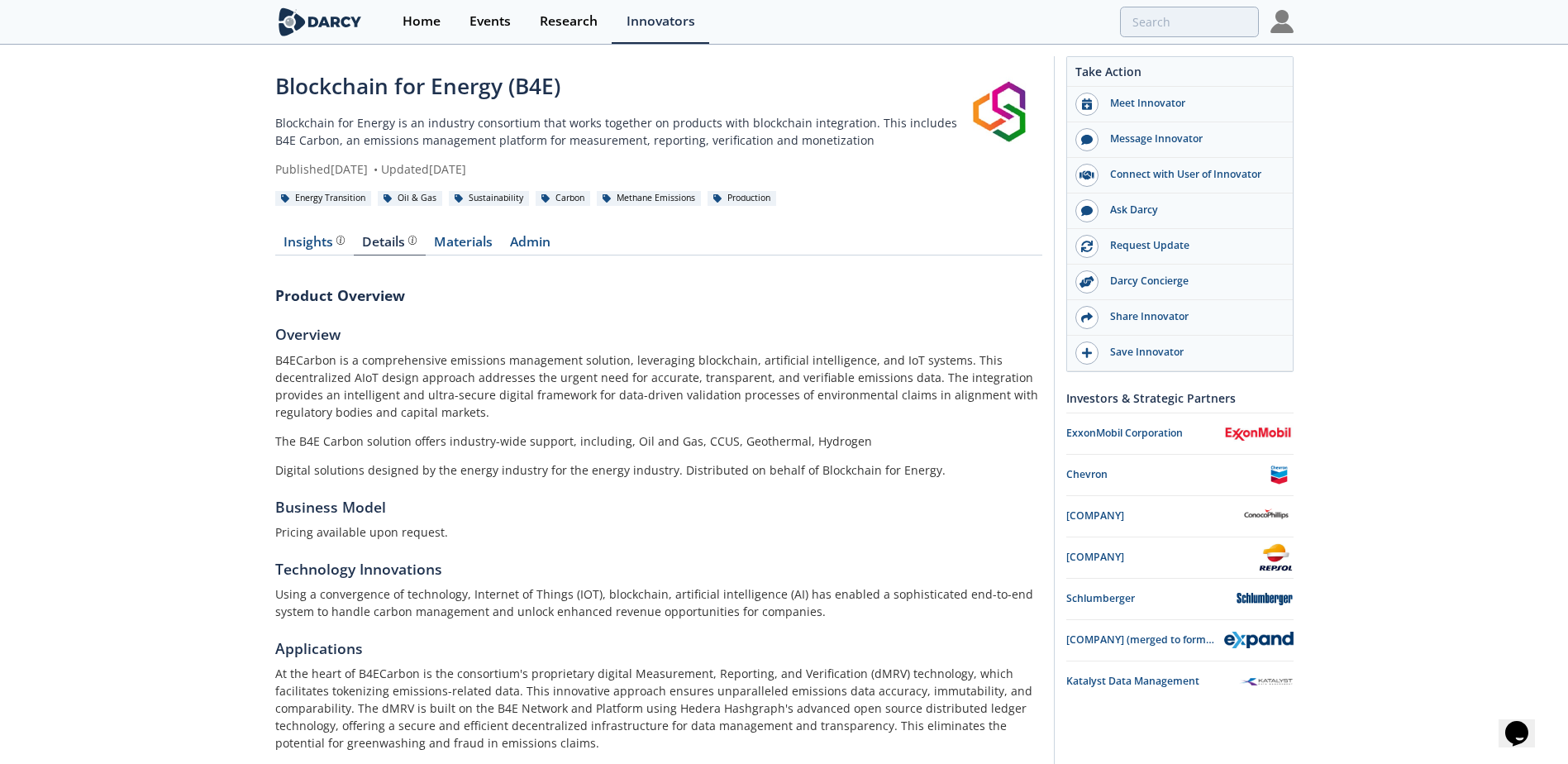 scroll, scrollTop: 0, scrollLeft: 0, axis: both 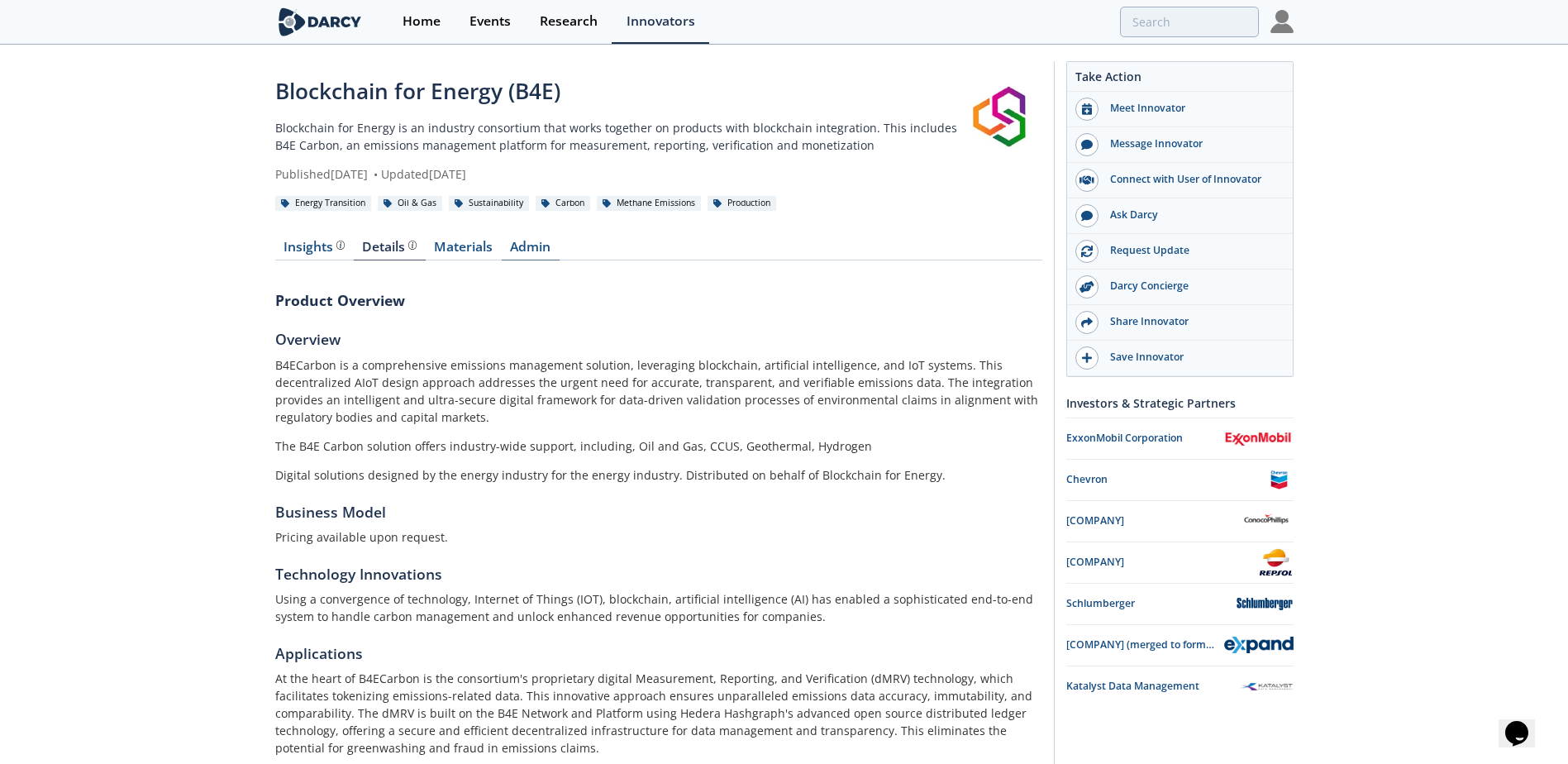 click on "Admin" at bounding box center (531, 251) 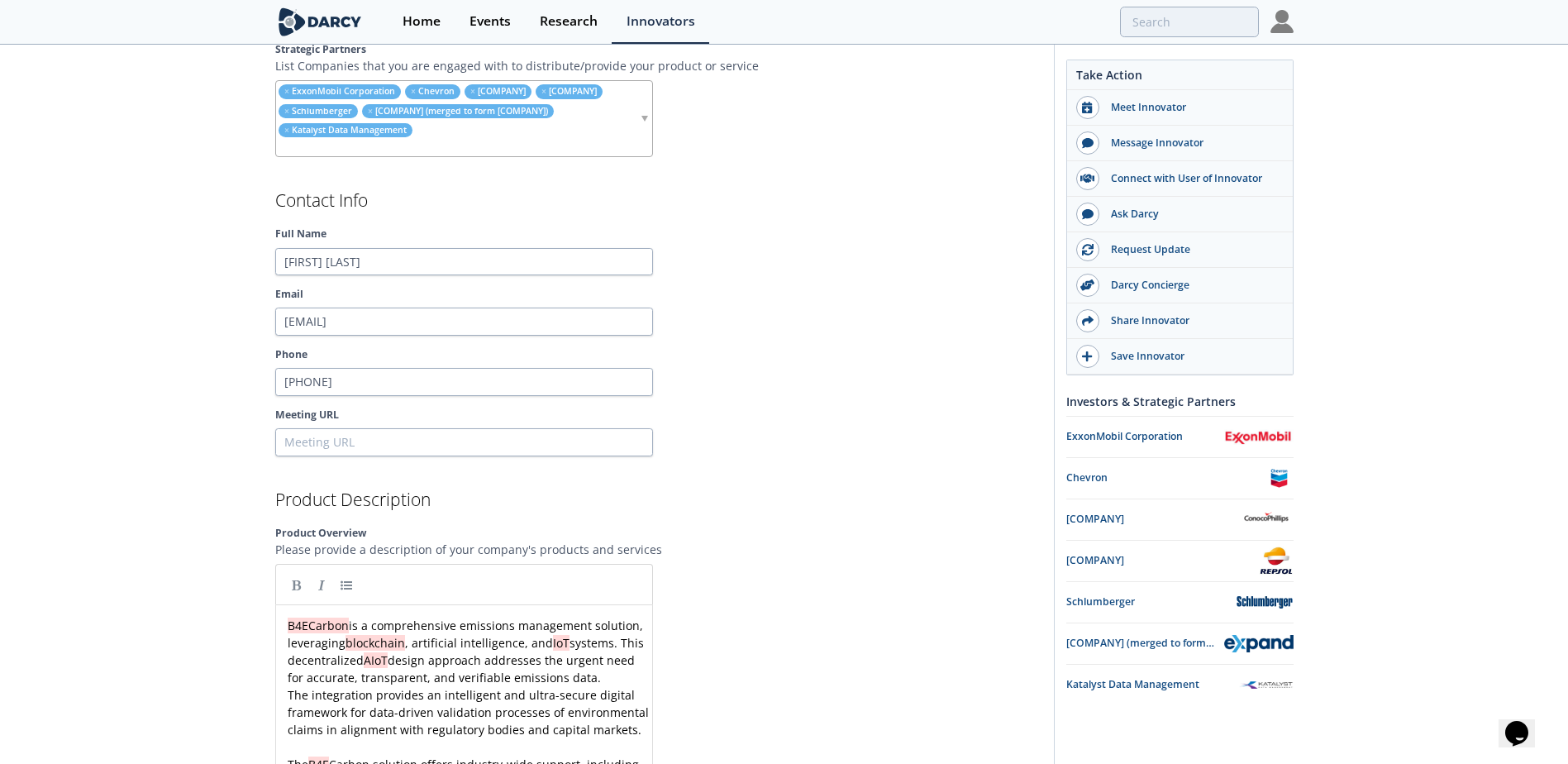 scroll, scrollTop: 1663, scrollLeft: 0, axis: vertical 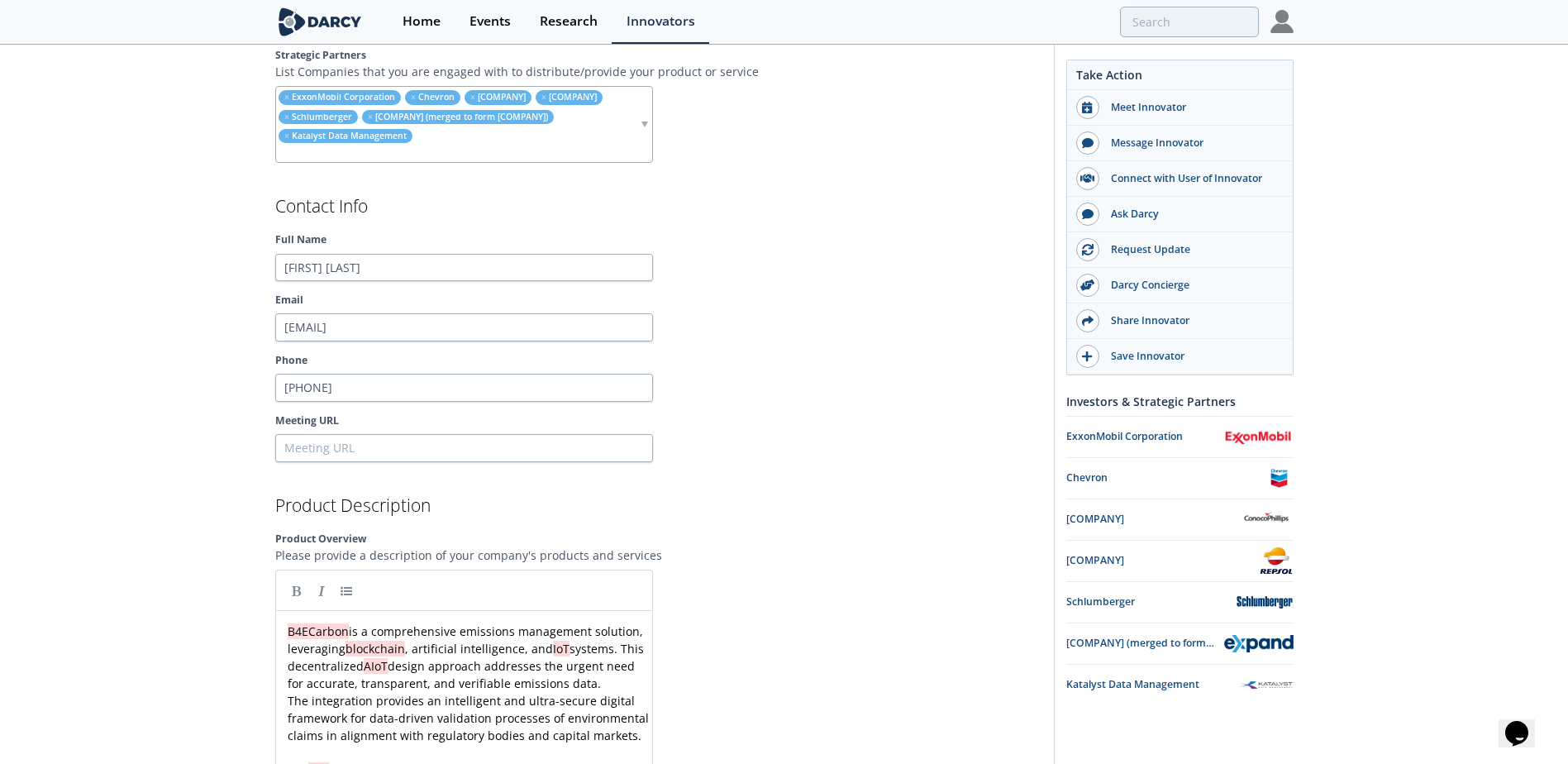 click at bounding box center [1282, 21] 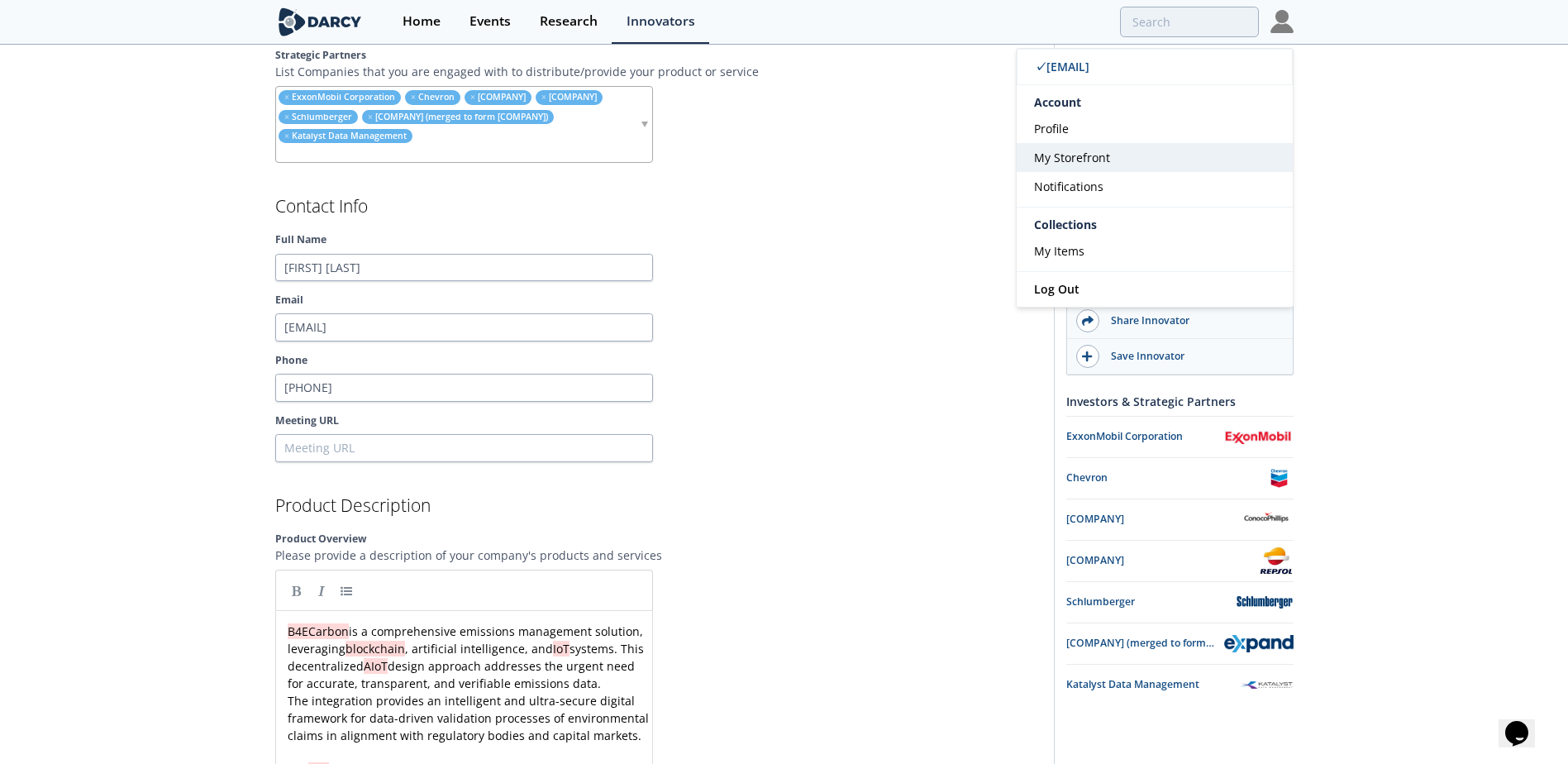 click on "My Storefront" at bounding box center (1072, 157) 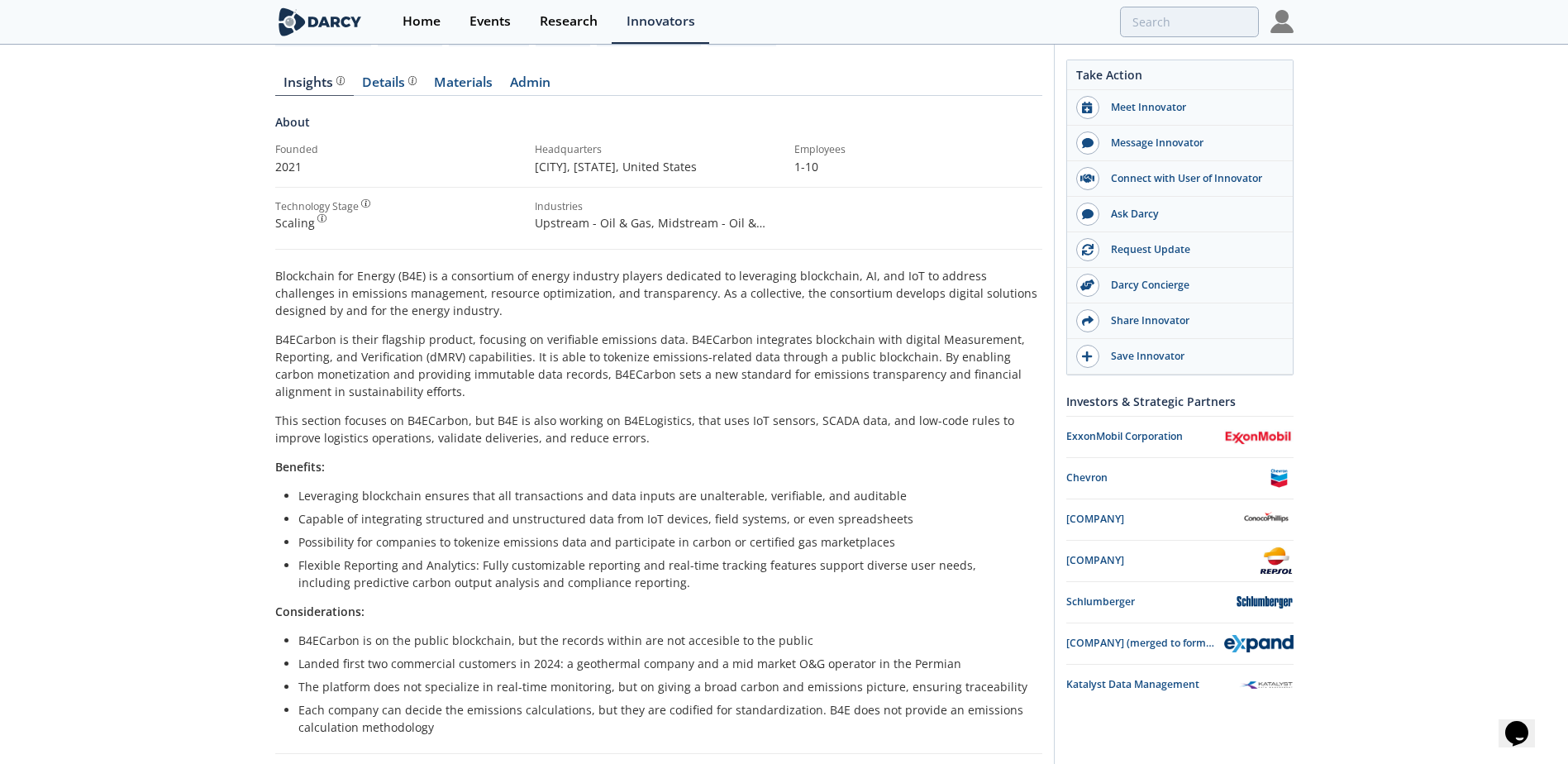scroll, scrollTop: 0, scrollLeft: 0, axis: both 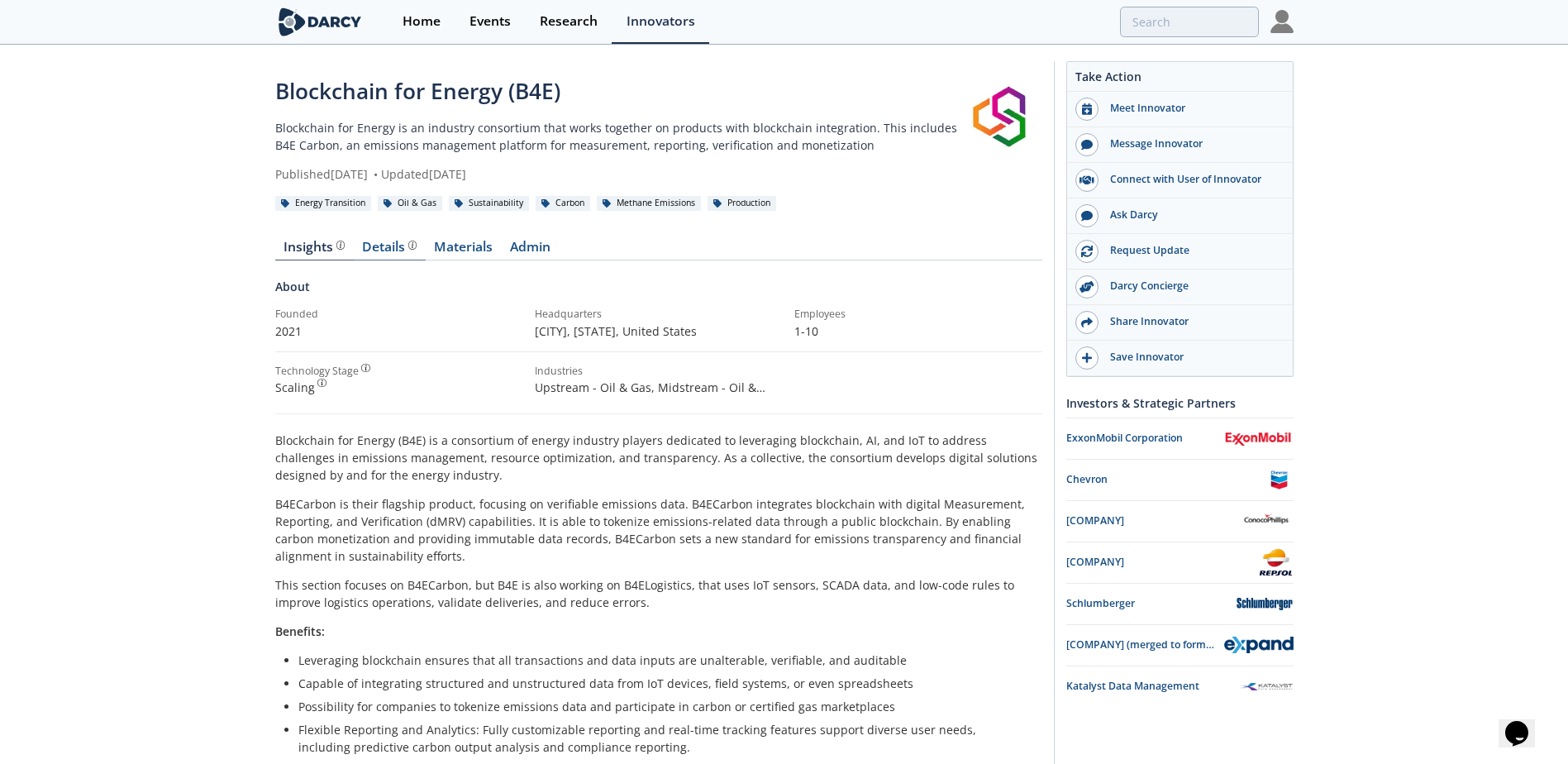 click on "Details
Product overview, business model, technology and applications as added by the Blockchain for Energy (B4E) team." at bounding box center (389, 247) 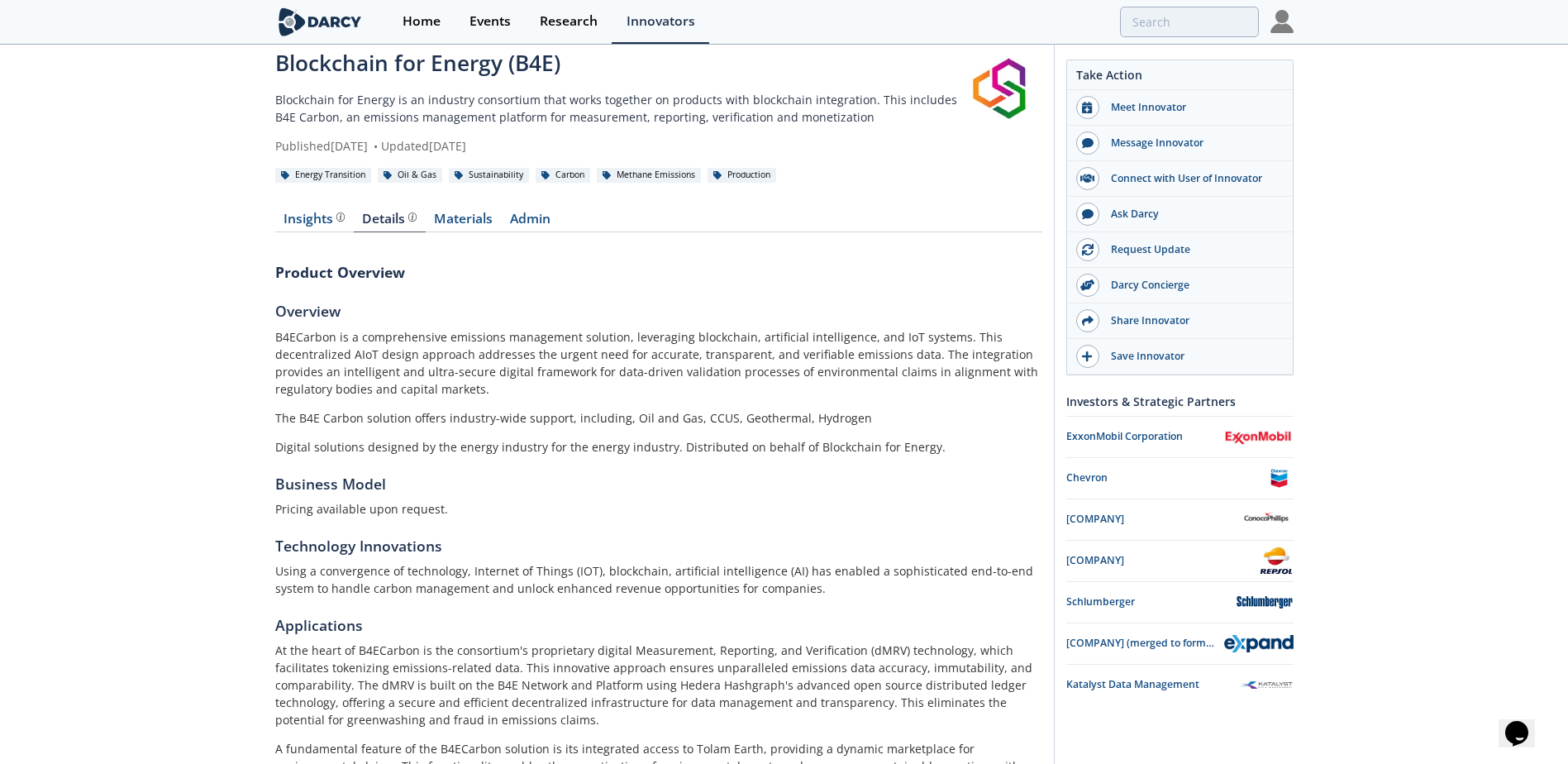 scroll, scrollTop: 171, scrollLeft: 0, axis: vertical 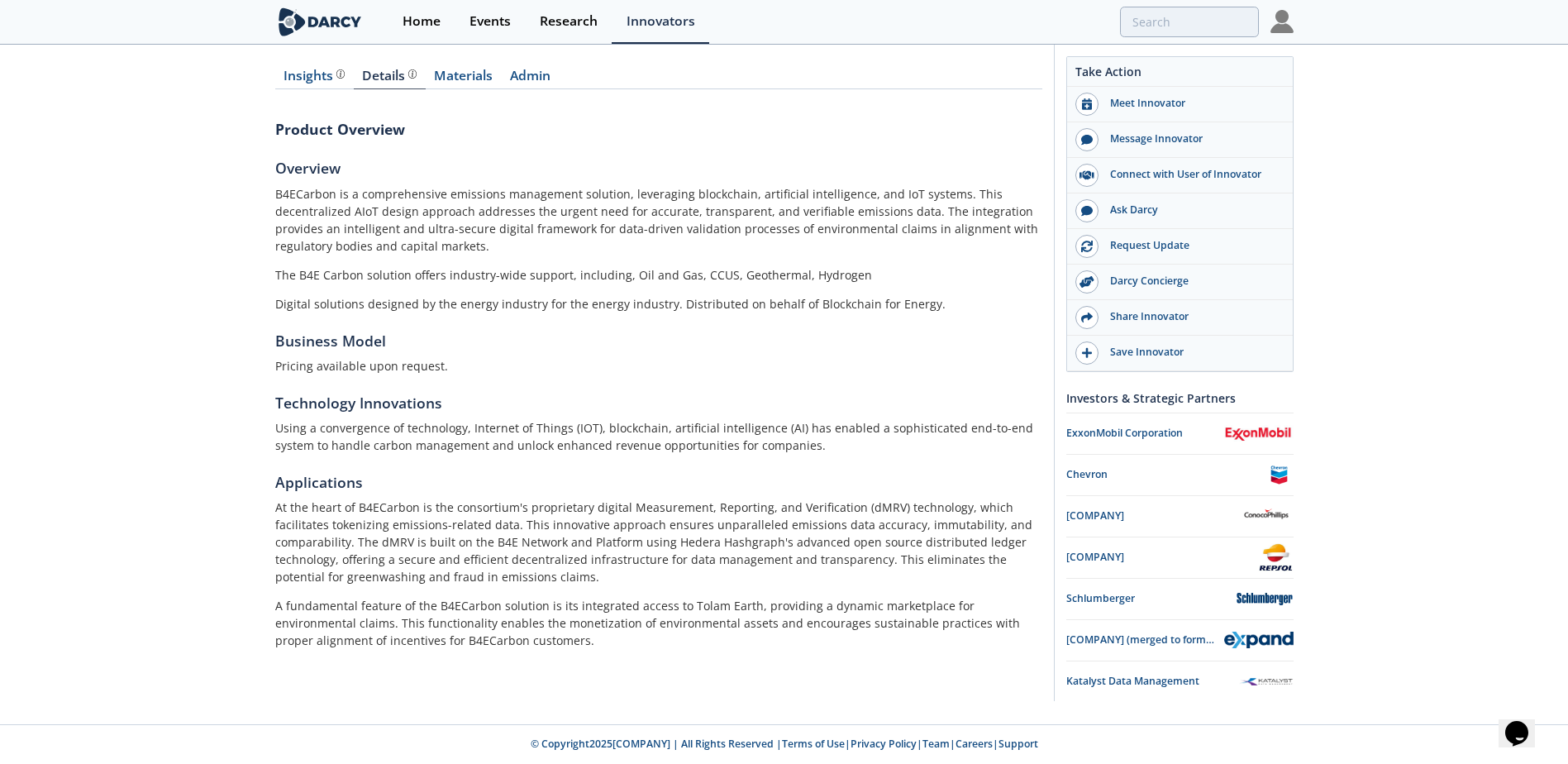 click on "Insights
The Darcy Research team’s summarized opinion of the innovator, the competitive landscape, background information of the innovator and snapshot of the customer base.
Details
Product overview, business model, technology and applications as added by the Blockchain for Energy (B4E) team.
Materials
Admin" at bounding box center (659, 370) 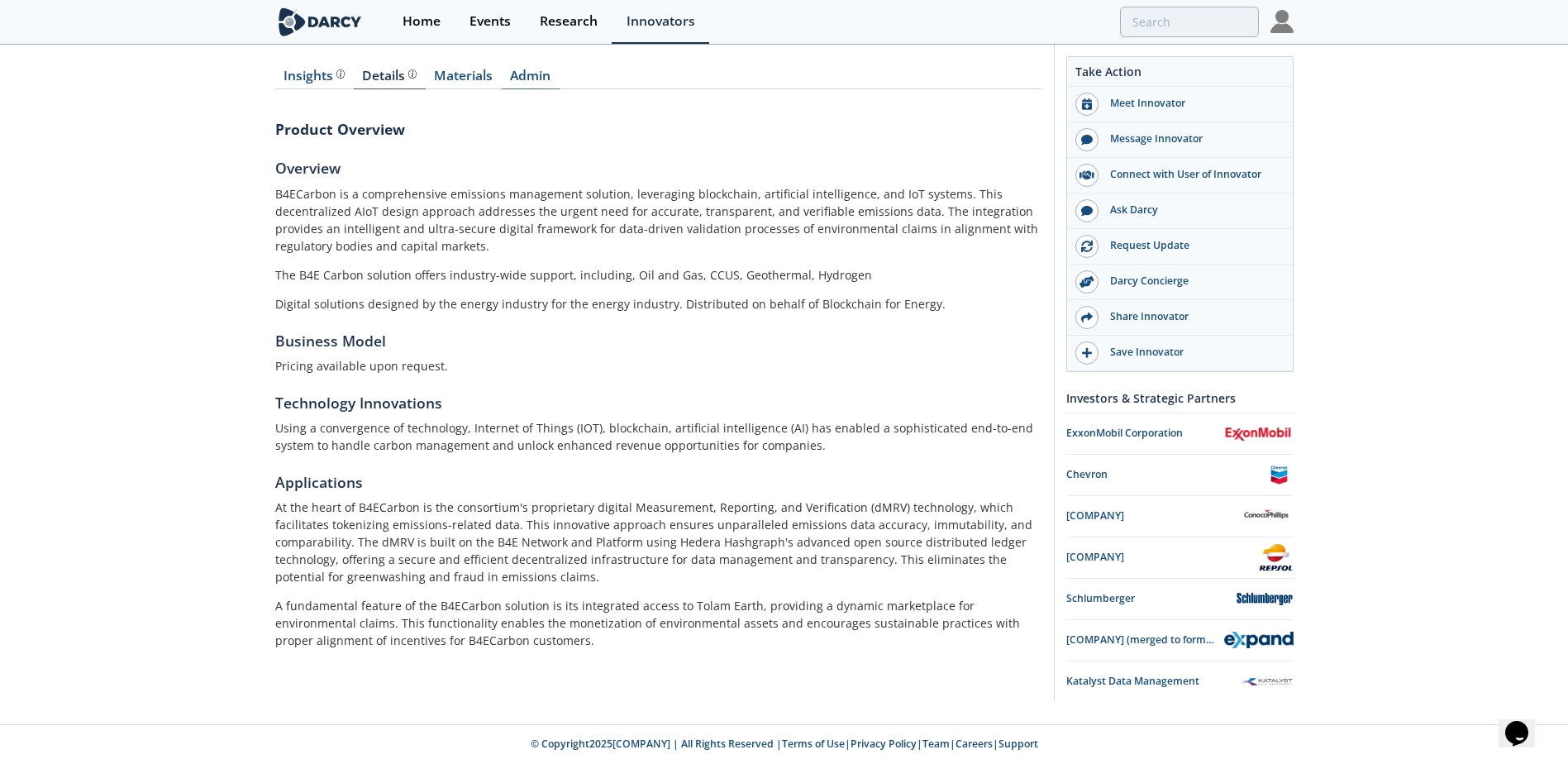 click on "Admin" at bounding box center [531, 79] 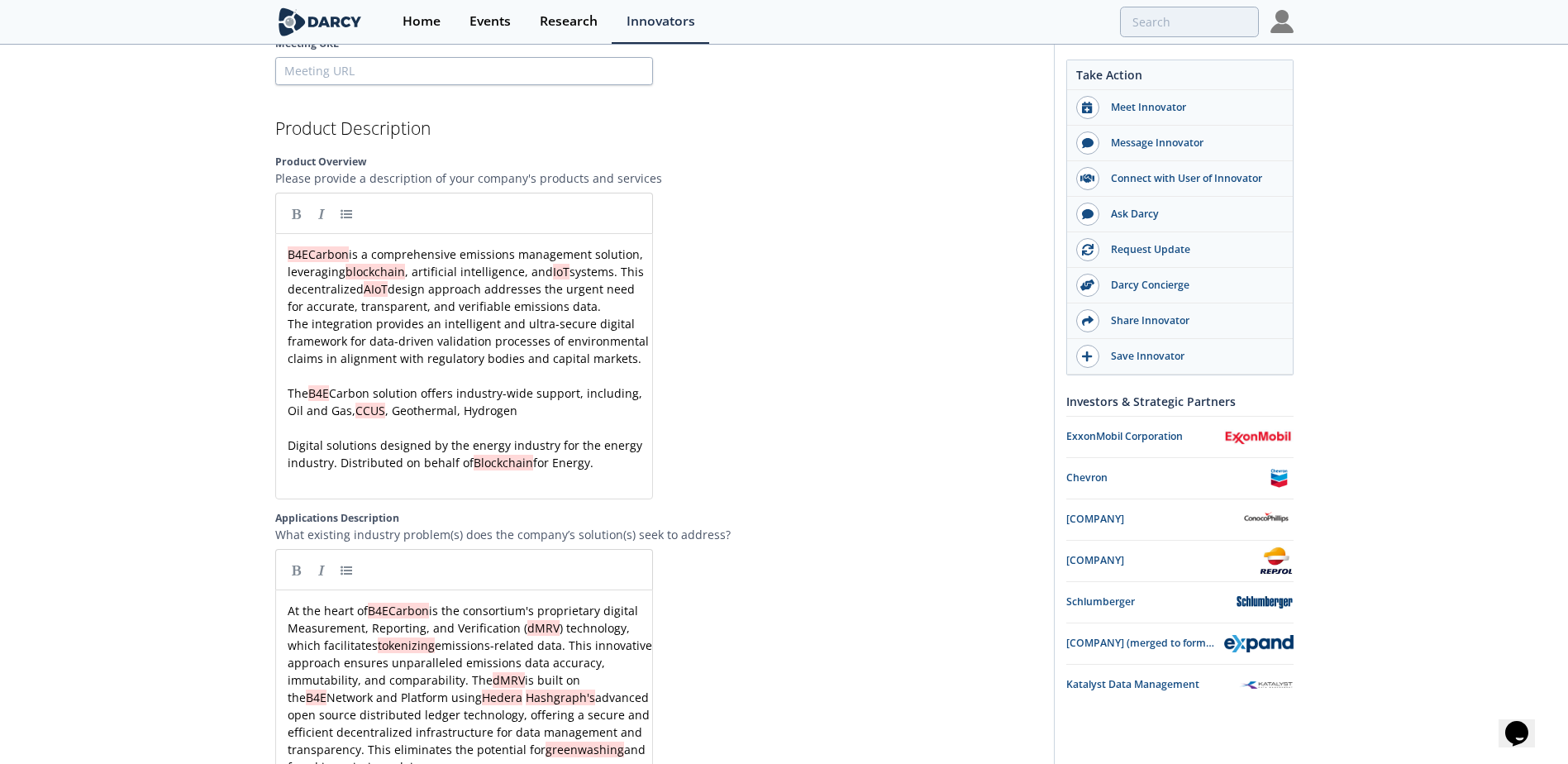scroll, scrollTop: 2109, scrollLeft: 0, axis: vertical 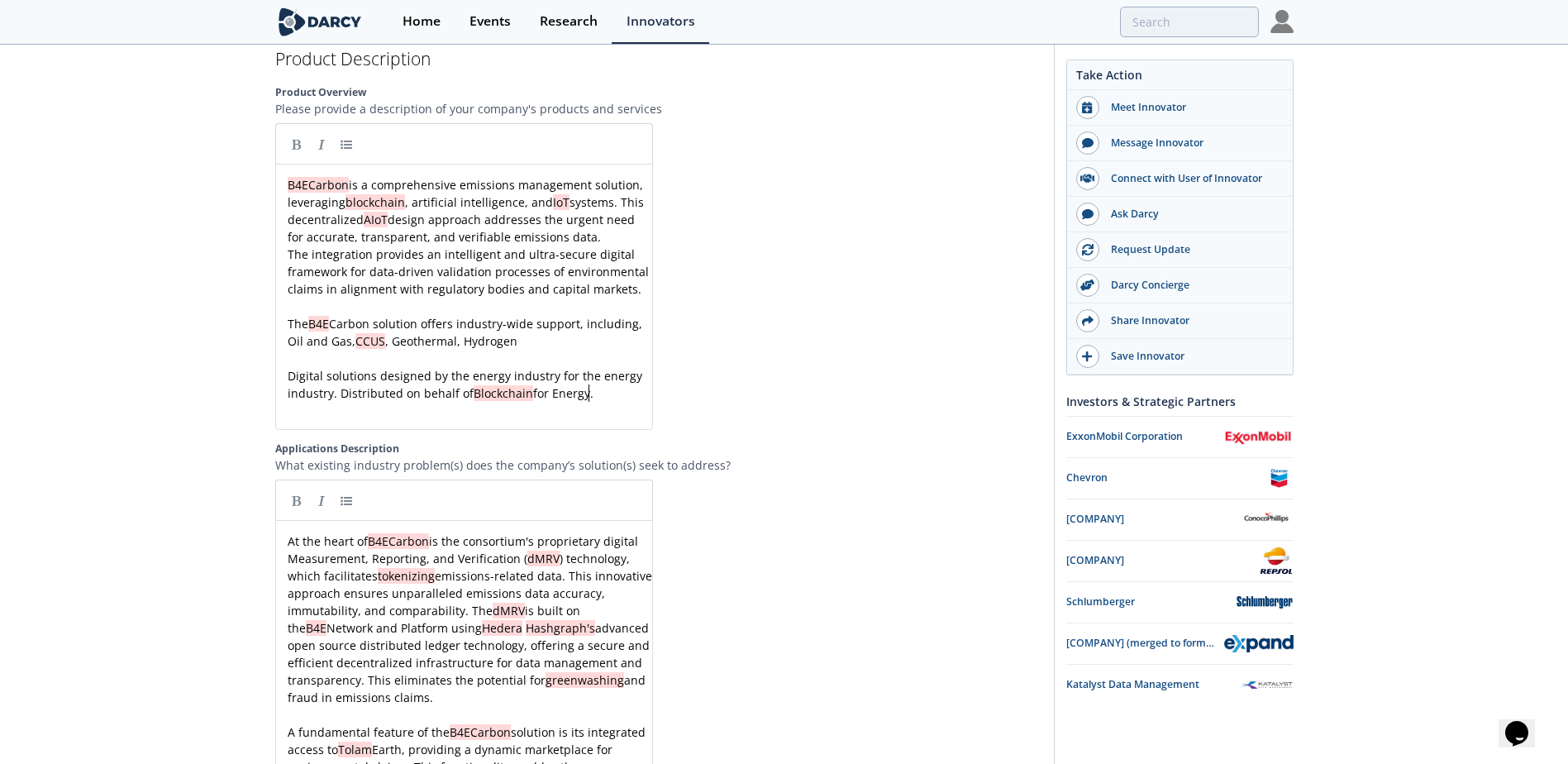 click on "Digital solutions designed by the energy industry for the energy industry. Distributed on behalf of  Blockchain  for Energy." at bounding box center [470, 384] 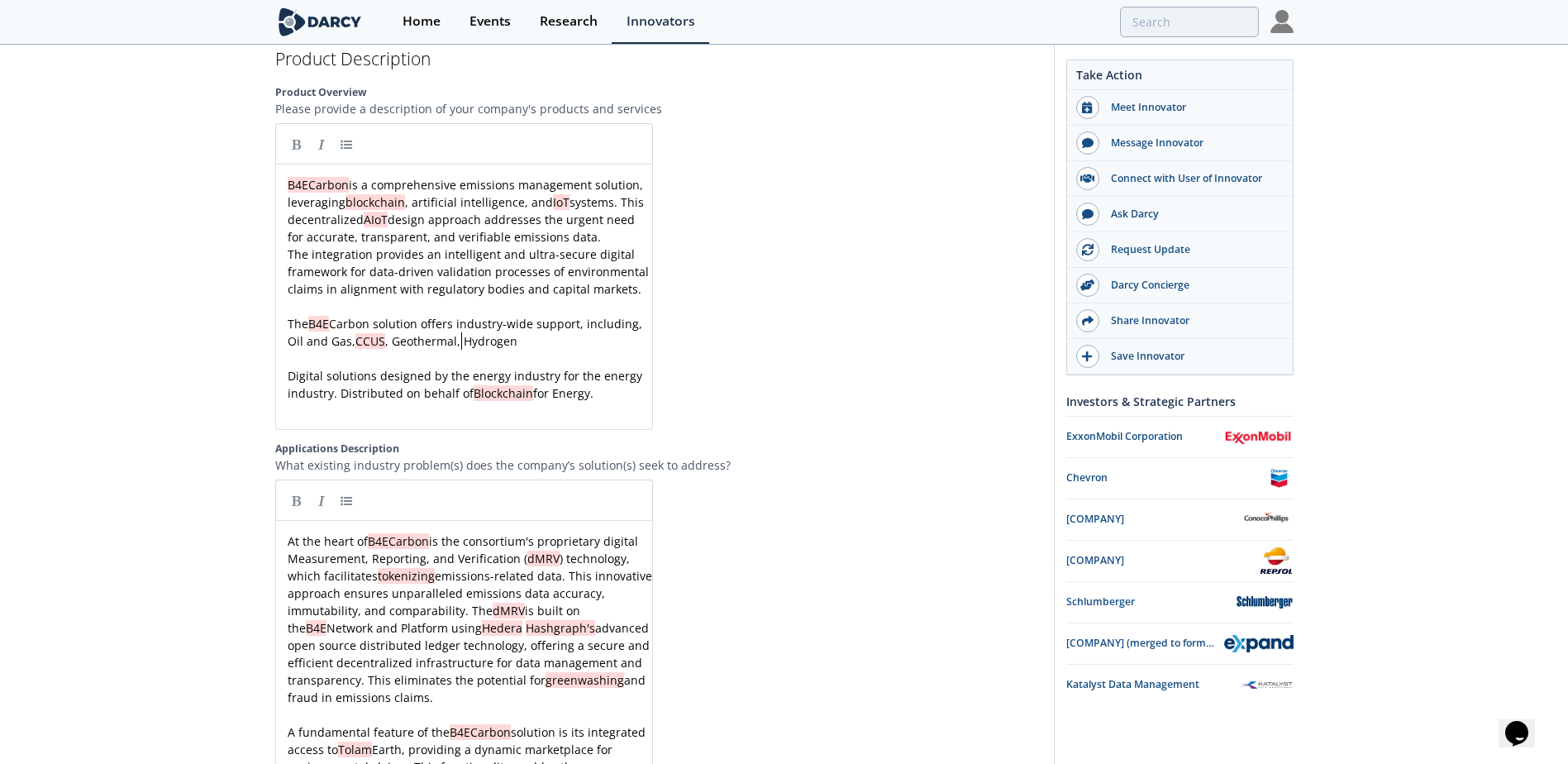 click on "B4ECarbon is a comprehensive emissions management solution, leveraging blockchain, artificial intelligence, and IoT systems. This decentralized AIoT design approach addresses the urgent need for accurate, transparent, and verifiable emissions data. The integration provides an intelligent and ultra-secure digital framework for data-driven validation processes of environmental claims in alignment with regulatory bodies and capital markets. ​ The B4E Carbon solution offers industry-wide support, including, Oil and Gas, CCUS, Geothermal, Hydrogen ​ Digital solutions designed by the energy industry for the energy industry. Distributed on behalf of Blockchain for Energy." at bounding box center [470, 289] 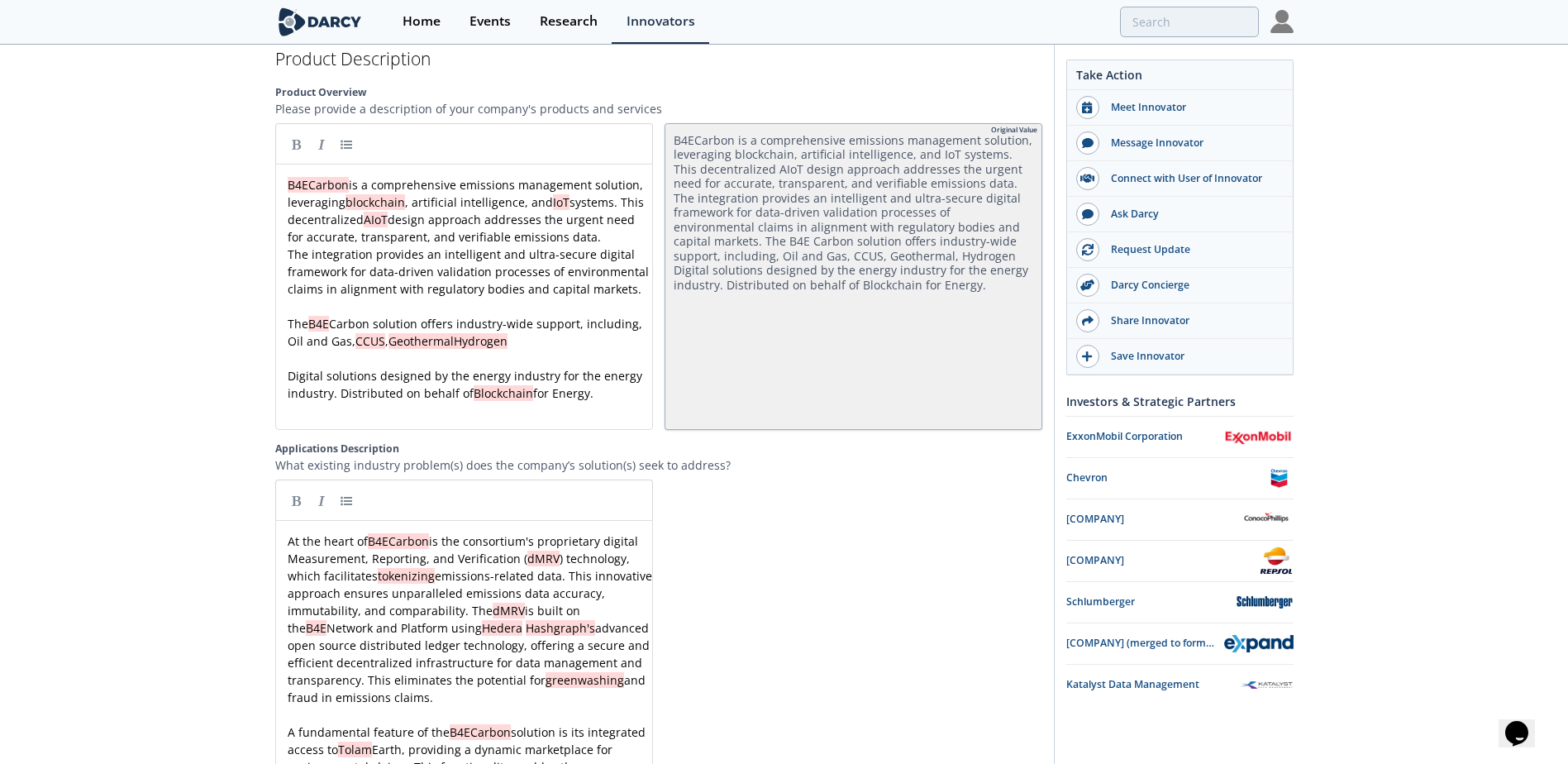 type 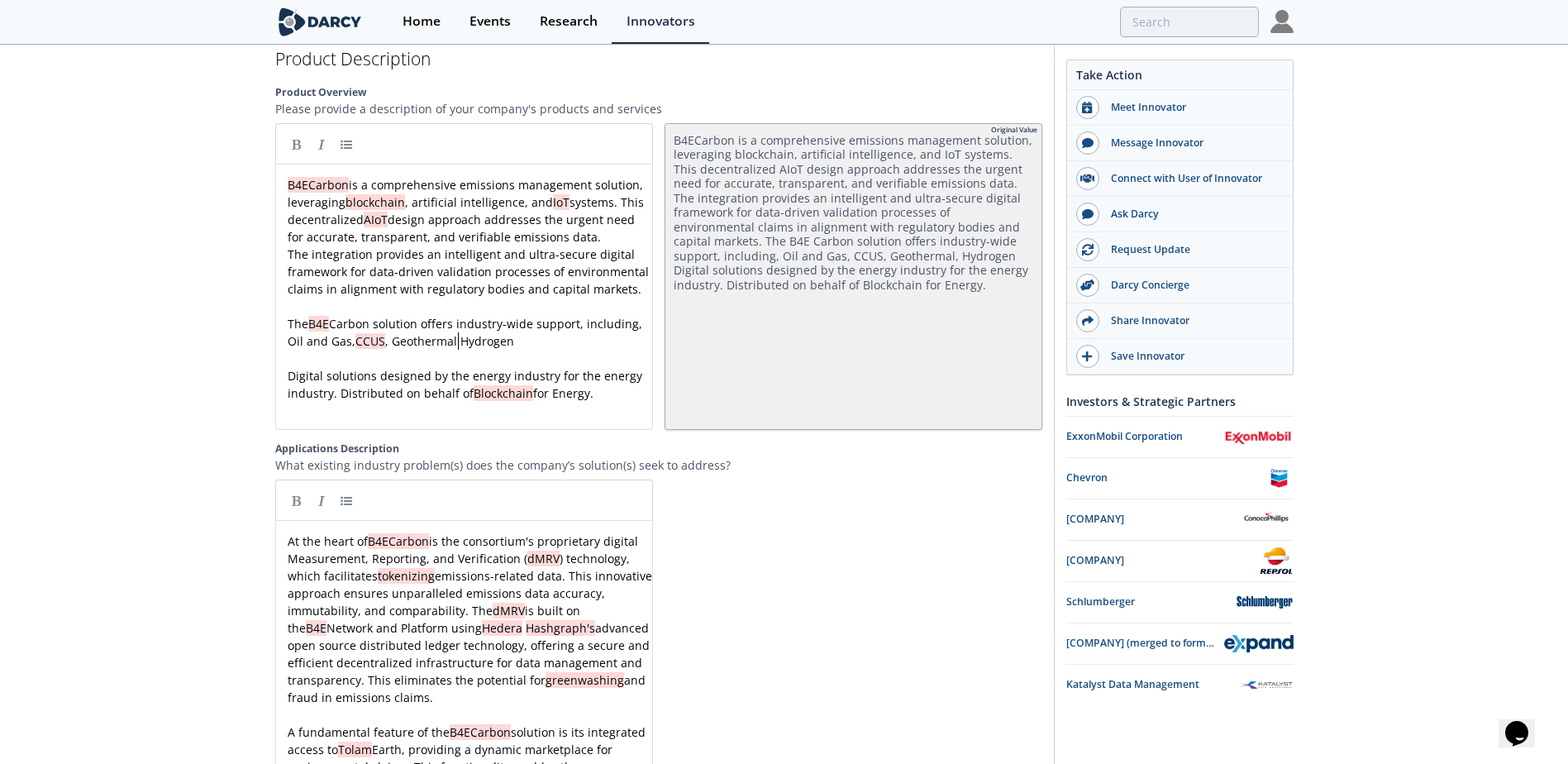 type 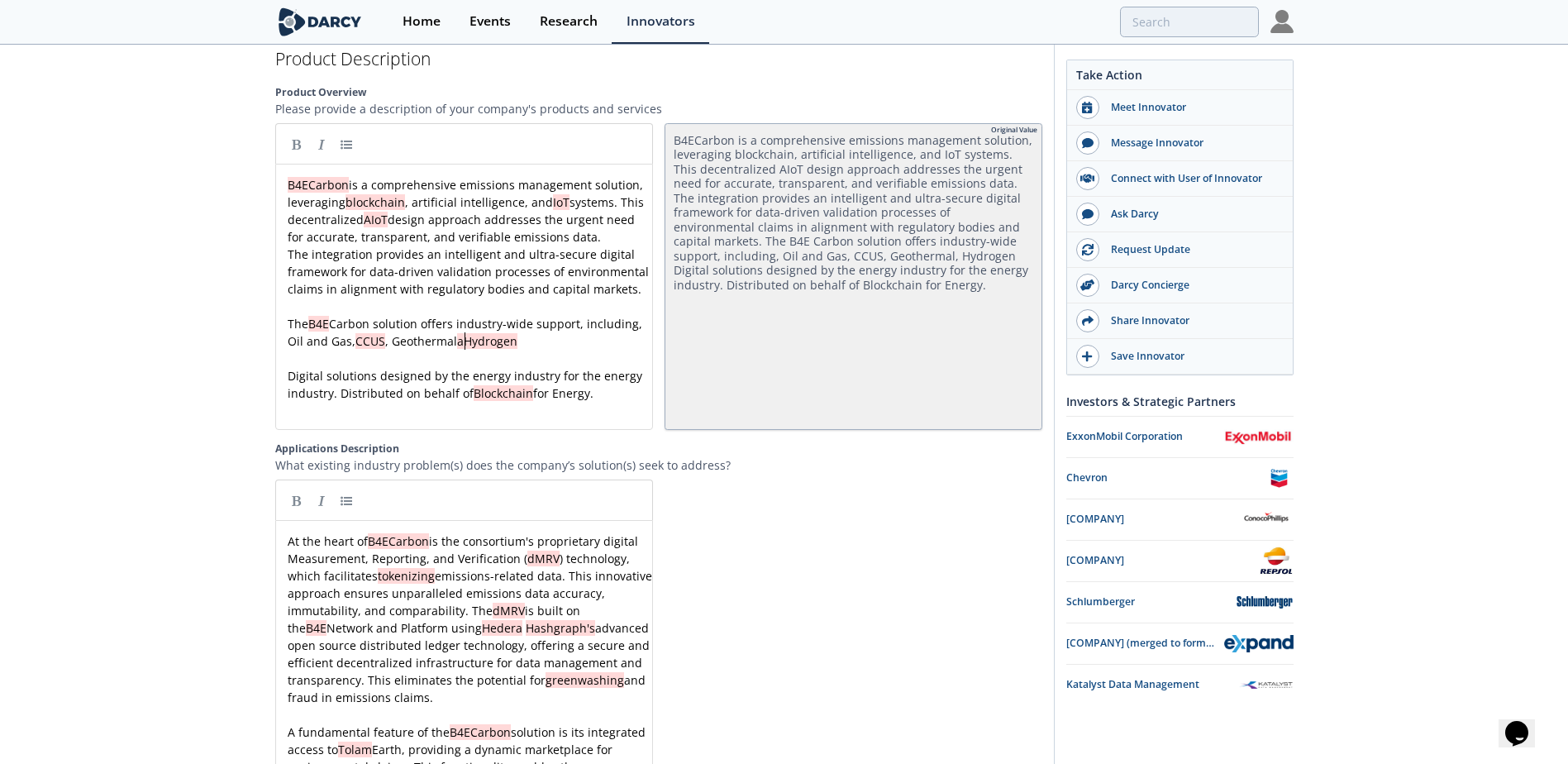 type 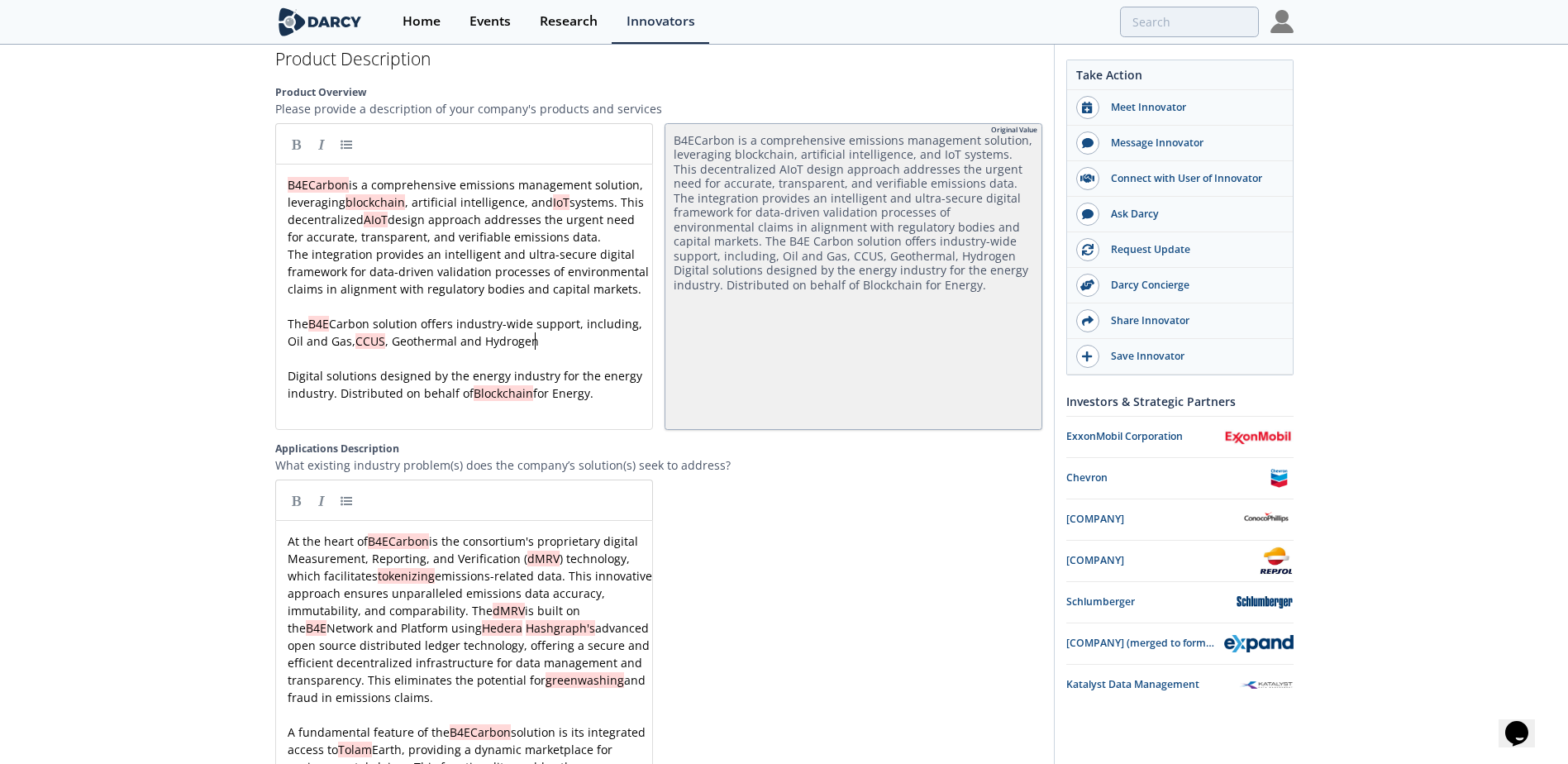 type 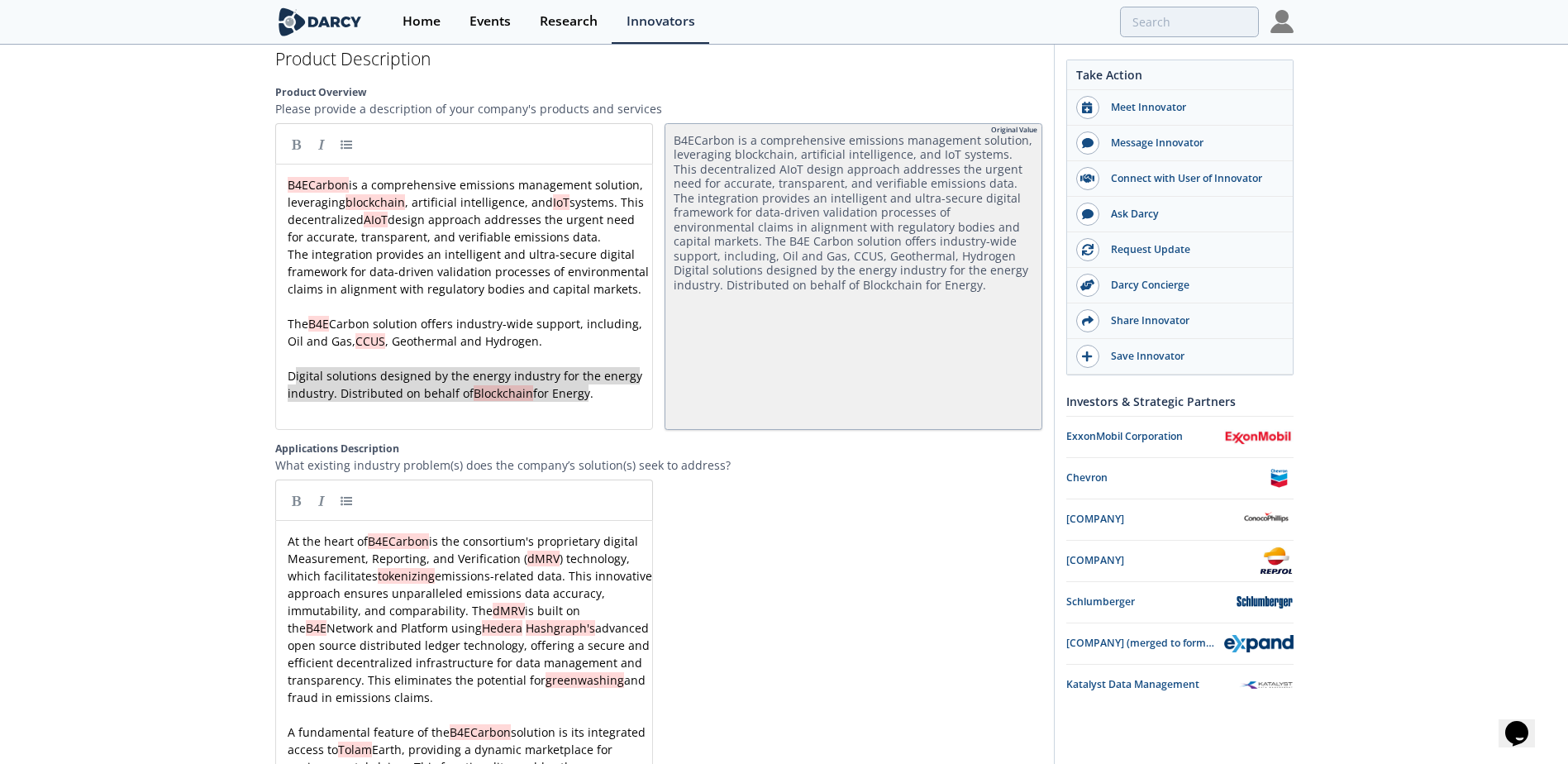 type on "Digital solutions designed by the energy industry for the energy industry. Distributed on behalf of Blockchain for Energy." 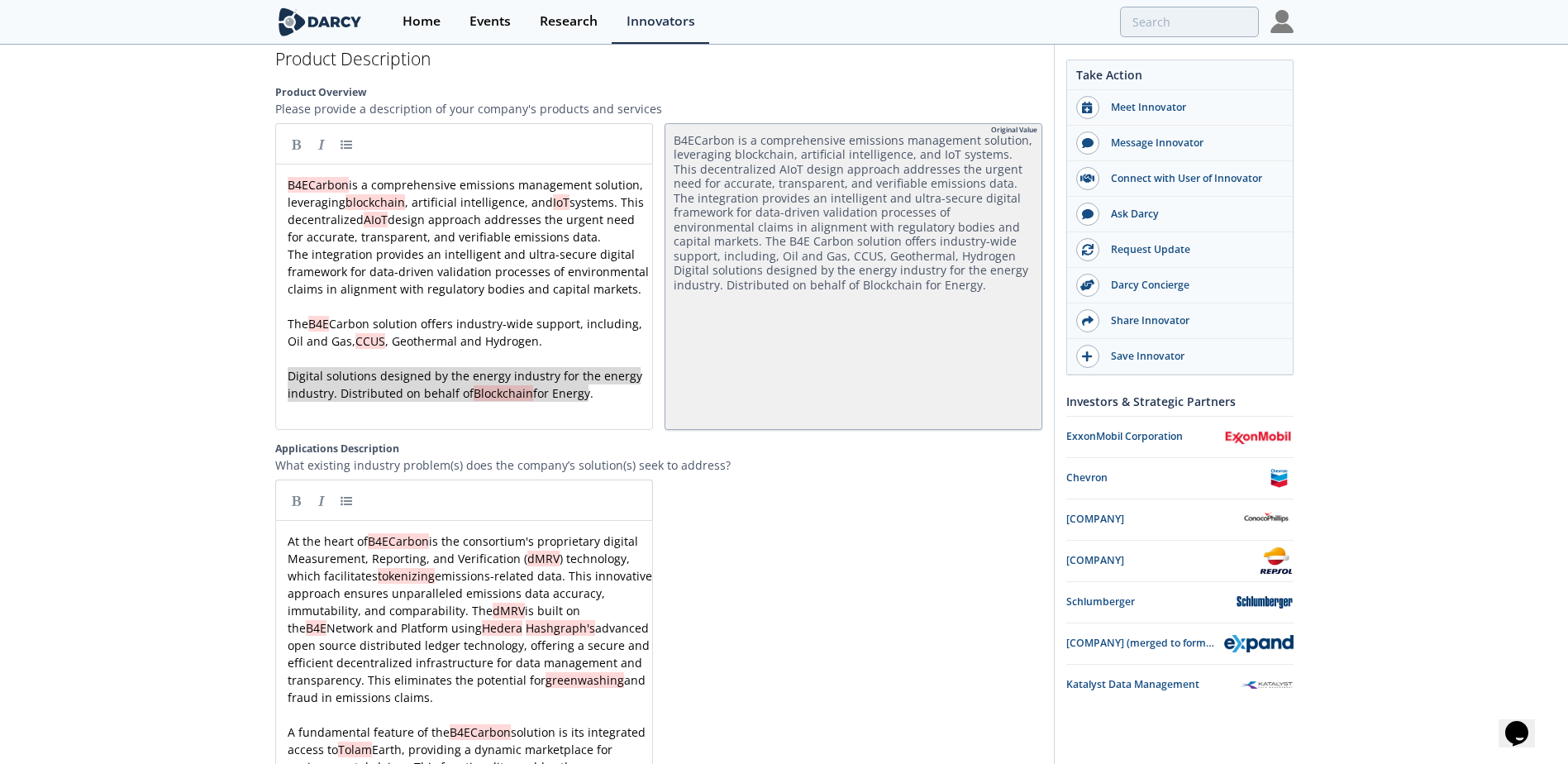 drag, startPoint x: 611, startPoint y: 397, endPoint x: 284, endPoint y: 378, distance: 327.55152 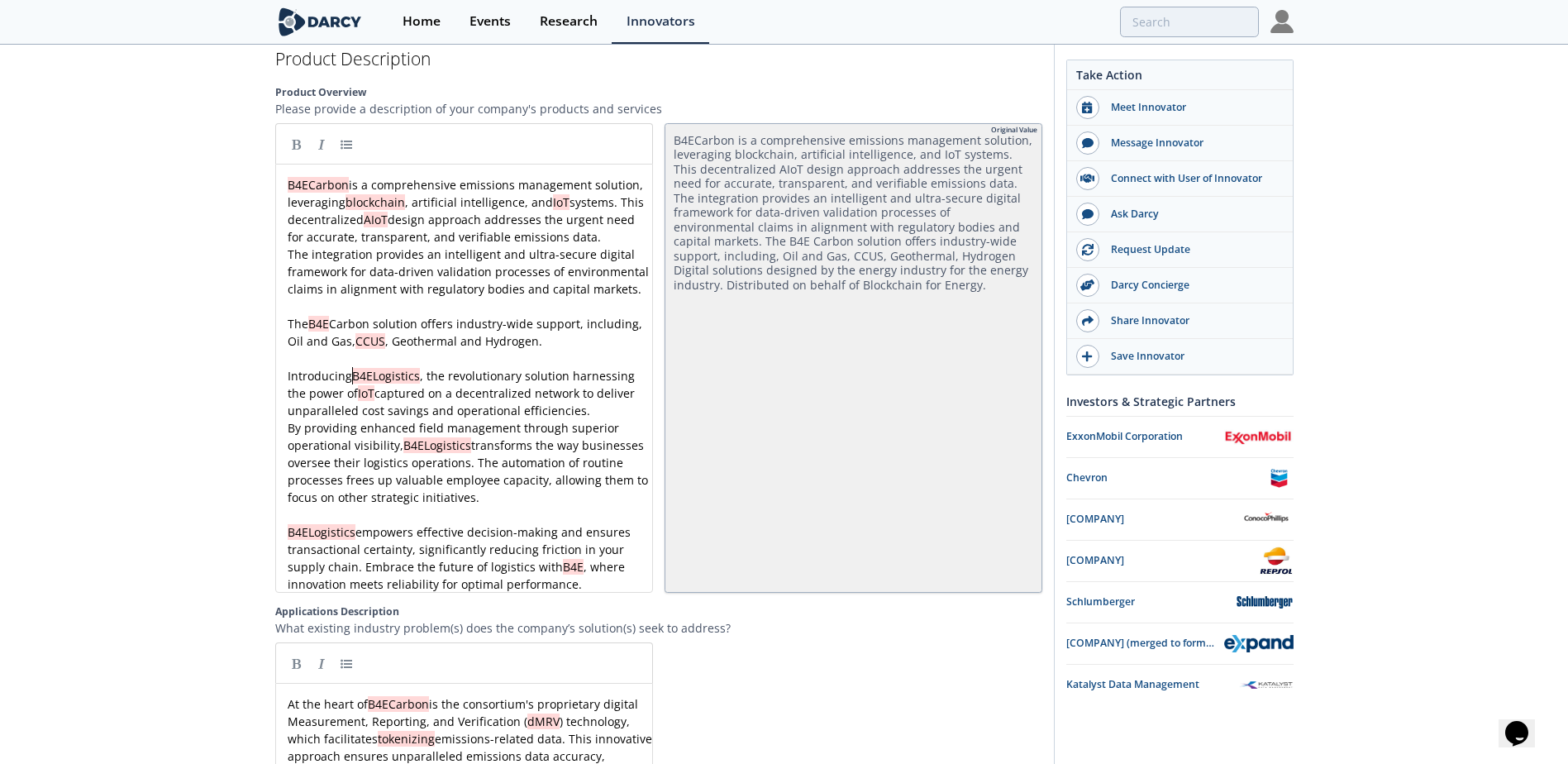 click on "x B4ECarbon is a comprehensive emissions management solution, leveraging blockchain, artificial intelligence, and IoT systems. This decentralized AIoT design approach addresses the urgent need for accurate, transparent, and verifiable emissions data. The integration provides an intelligent and ultra-secure digital framework for data-driven validation processes of environmental claims in alignment with regulatory bodies and capital markets. ​ The B4E Carbon solution offers industry-wide support, including, Oil and Gas, CCUS, Geothermal and Hydrogen. ​ Introducing B4ELogistics, the revolutionary solution harnessing the power of IoT captured on a decentralized network to deliver unparalleled cost savings and operational efficiencies. By providing enhanced field management through superior operational visibility, B4ELogistics ​ B4ELogistics B4E , where innovation meets reliability for optimal performance." at bounding box center (470, 384) 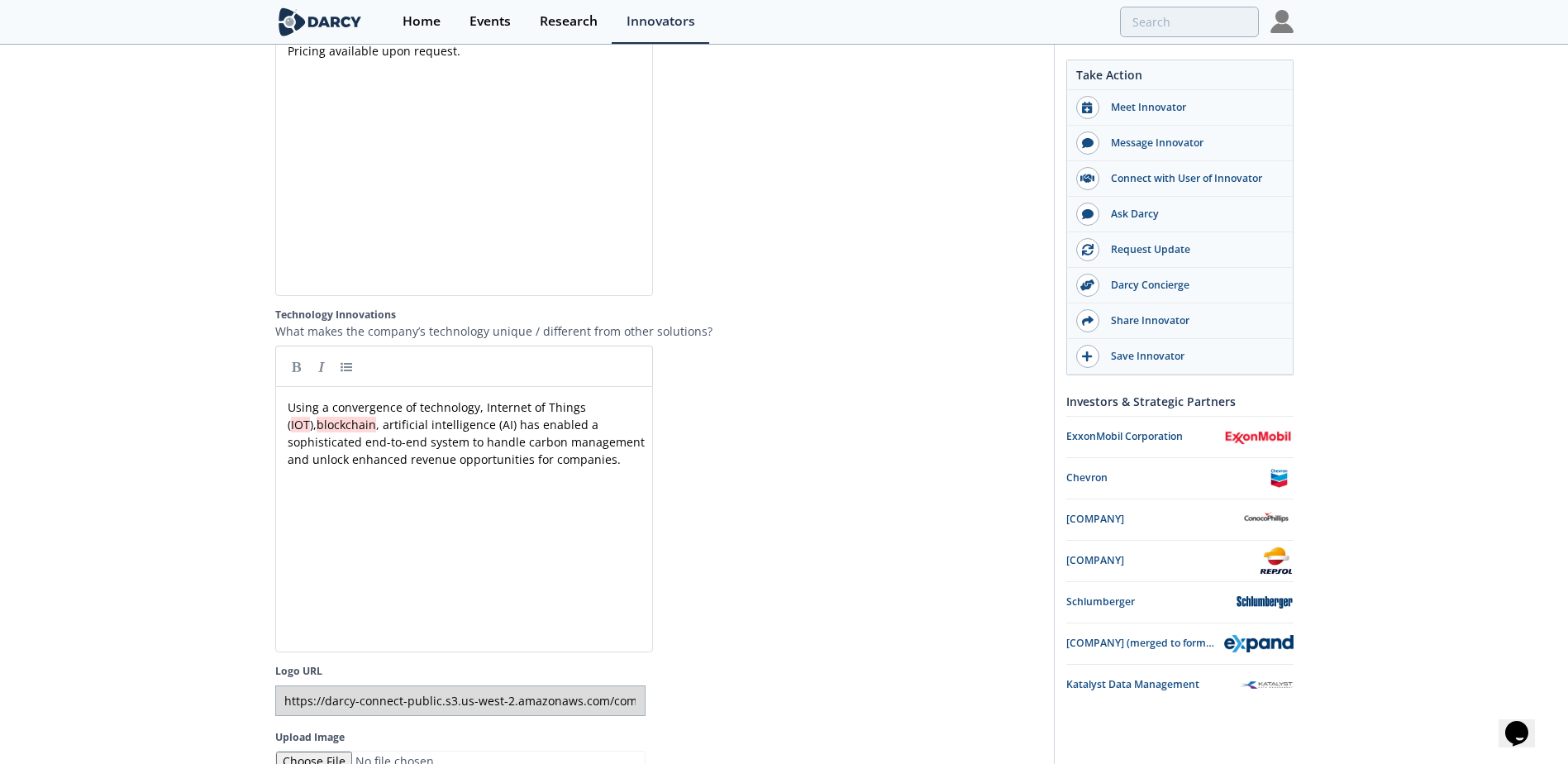 scroll, scrollTop: 3436, scrollLeft: 0, axis: vertical 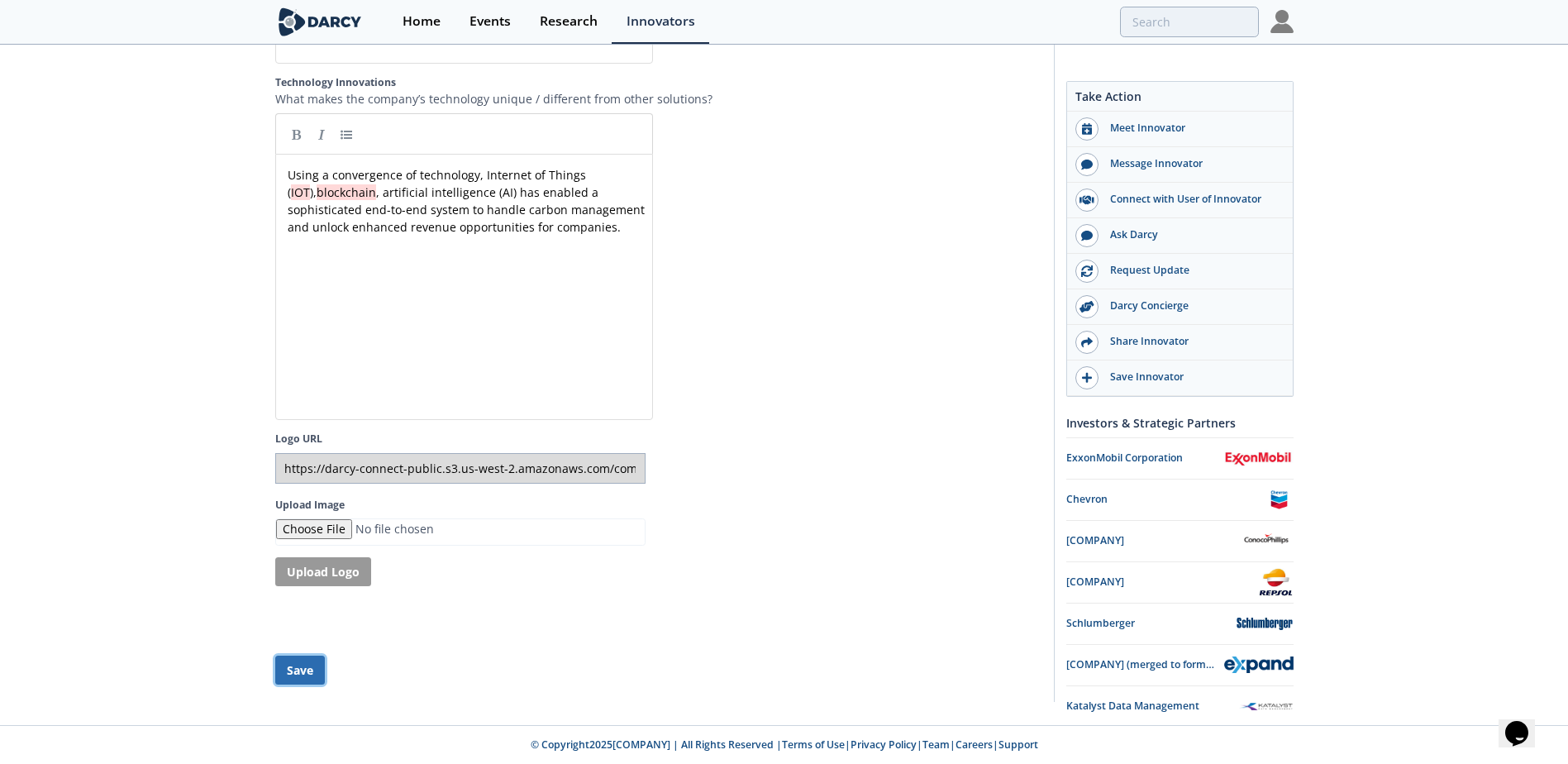 click on "Save" at bounding box center (300, 670) 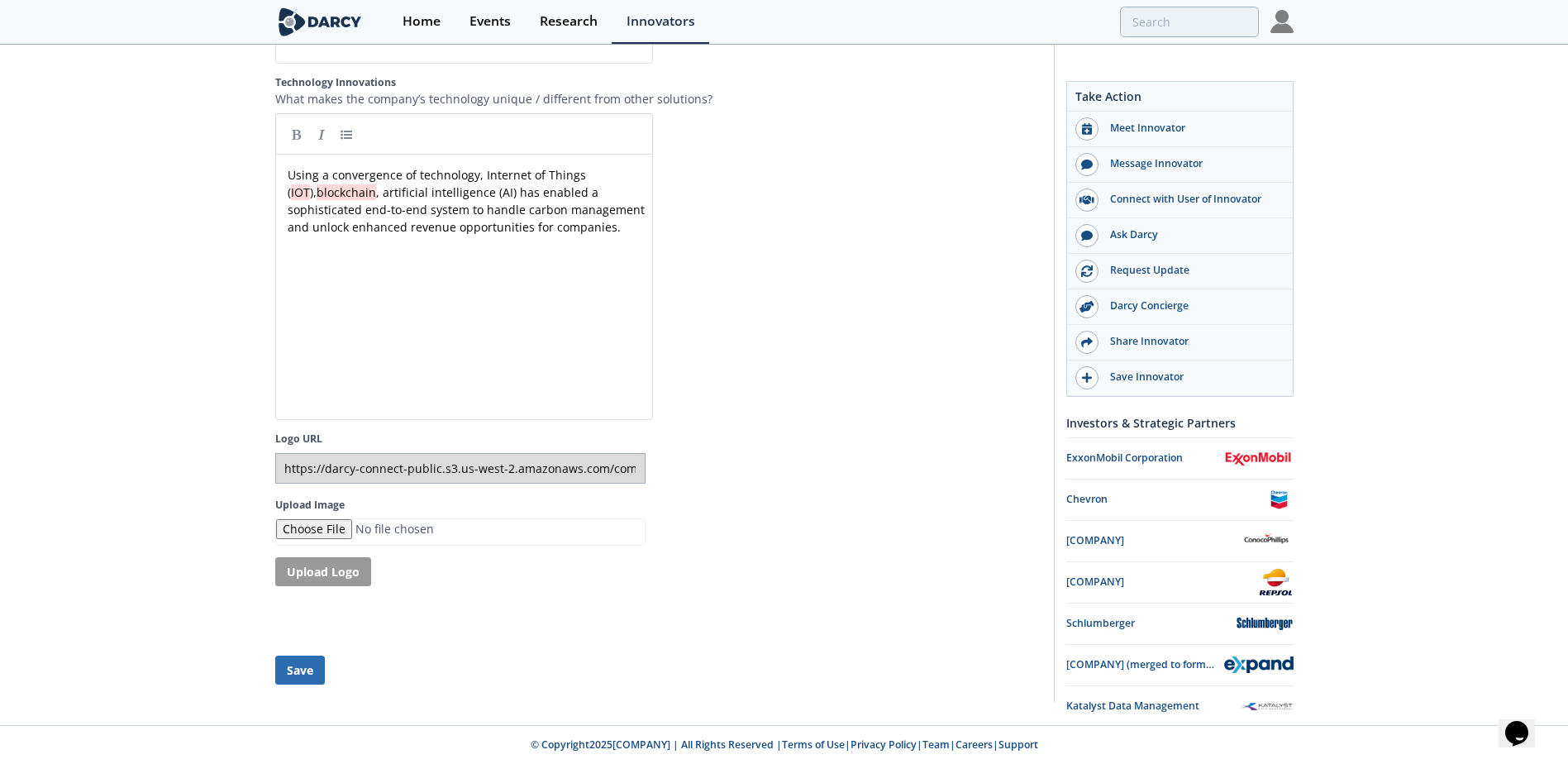 type 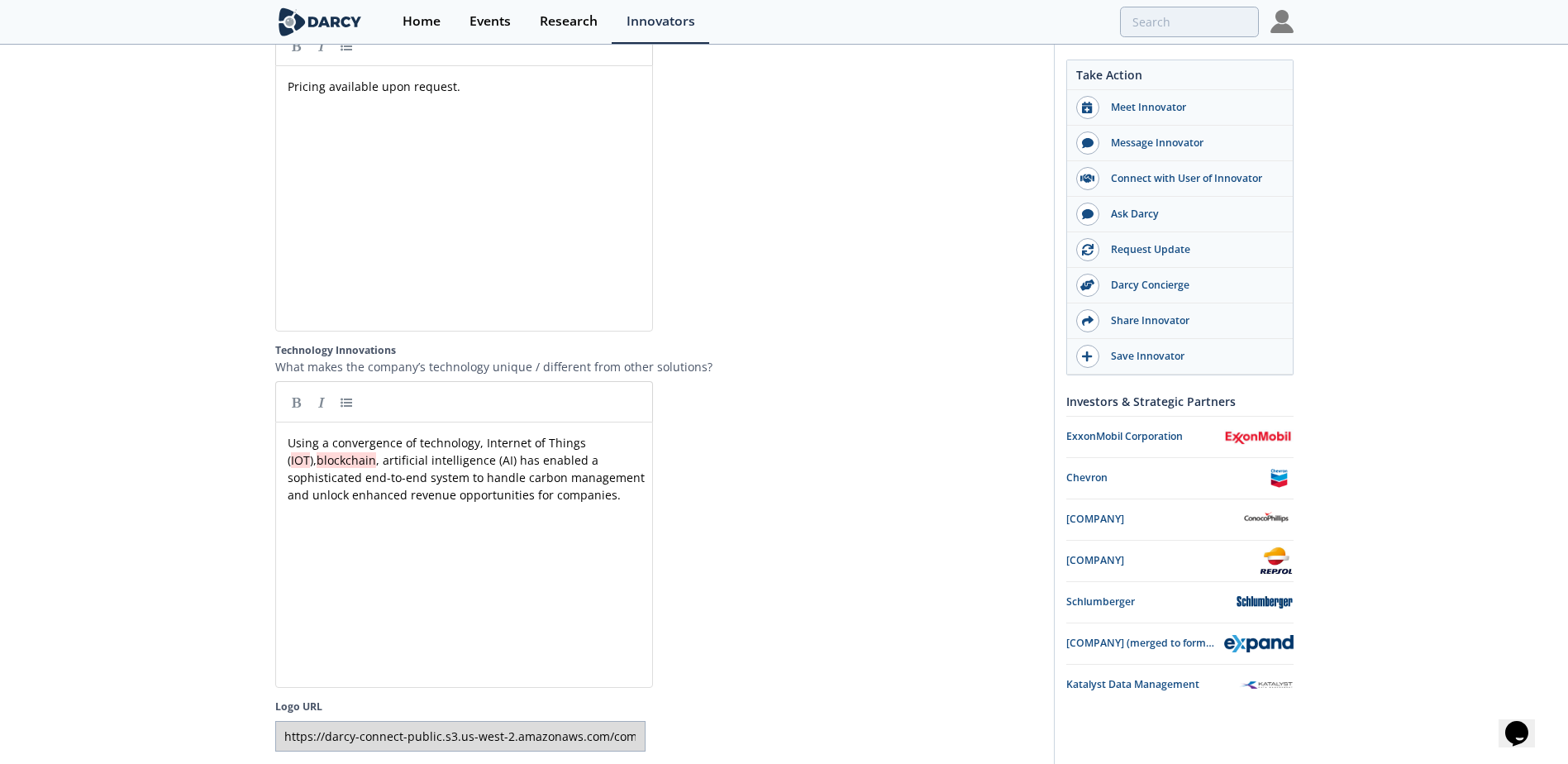 scroll, scrollTop: 3129, scrollLeft: 0, axis: vertical 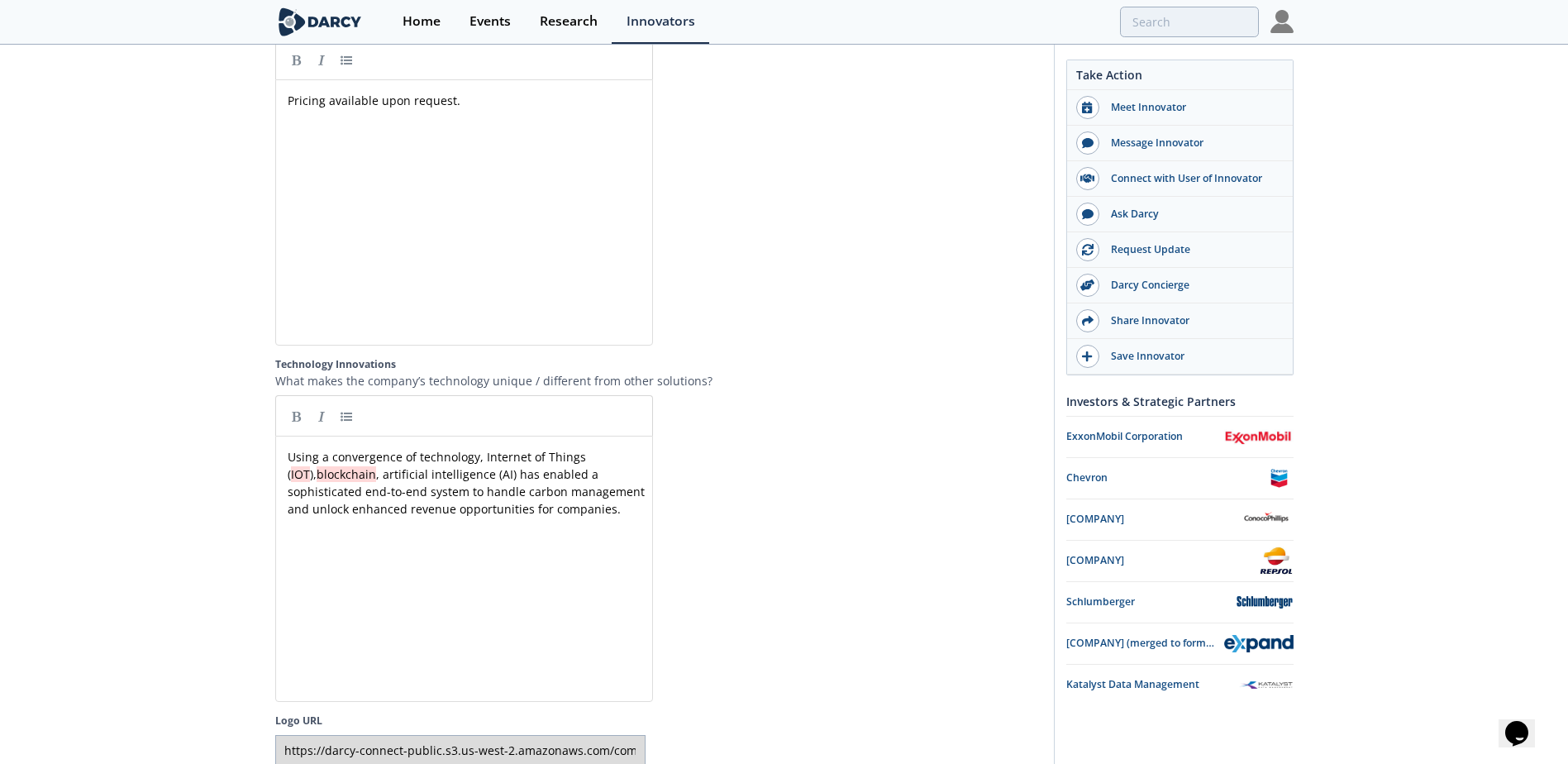 click at bounding box center (1282, 21) 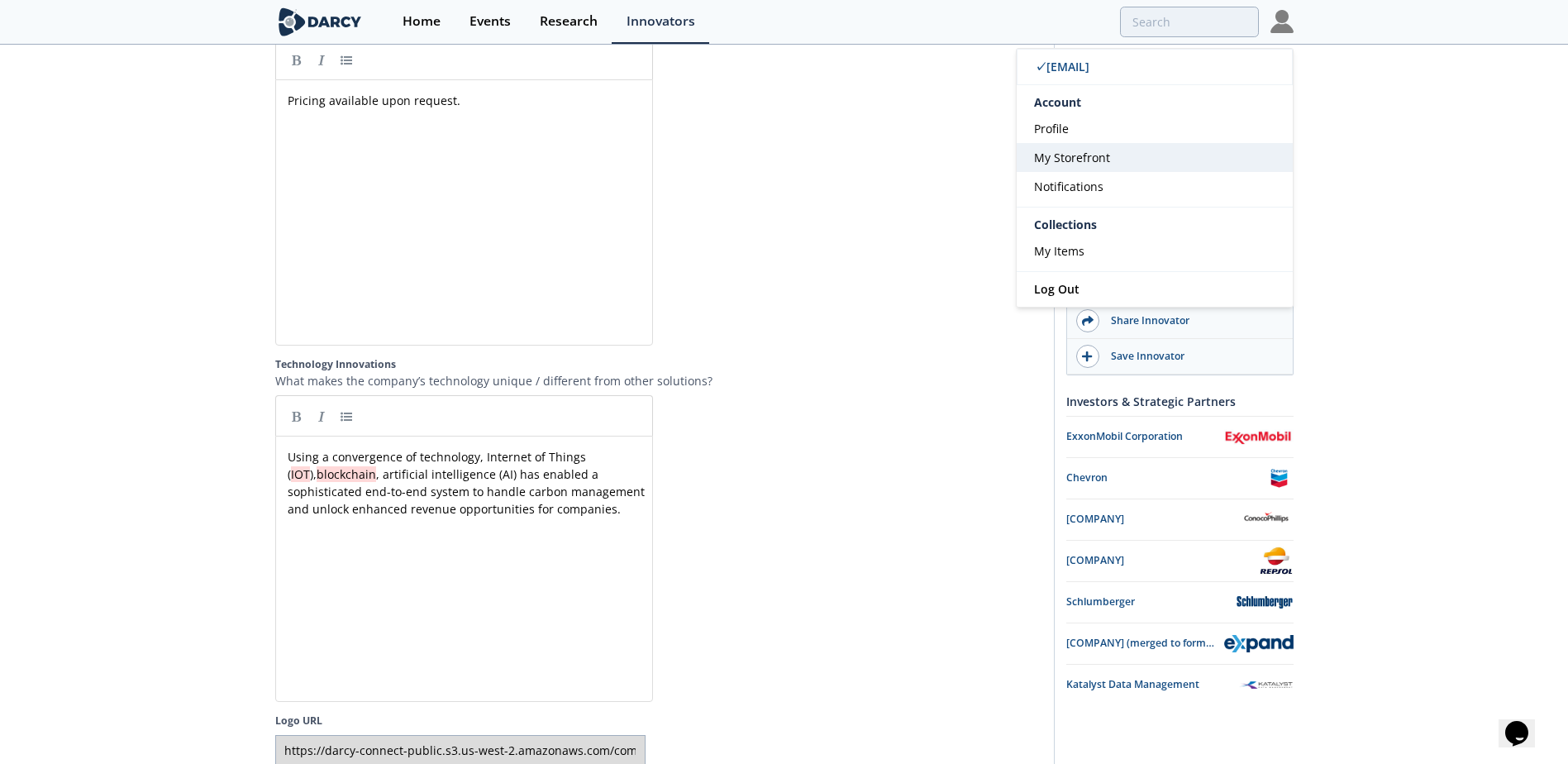 click on "My Storefront" at bounding box center (1072, 157) 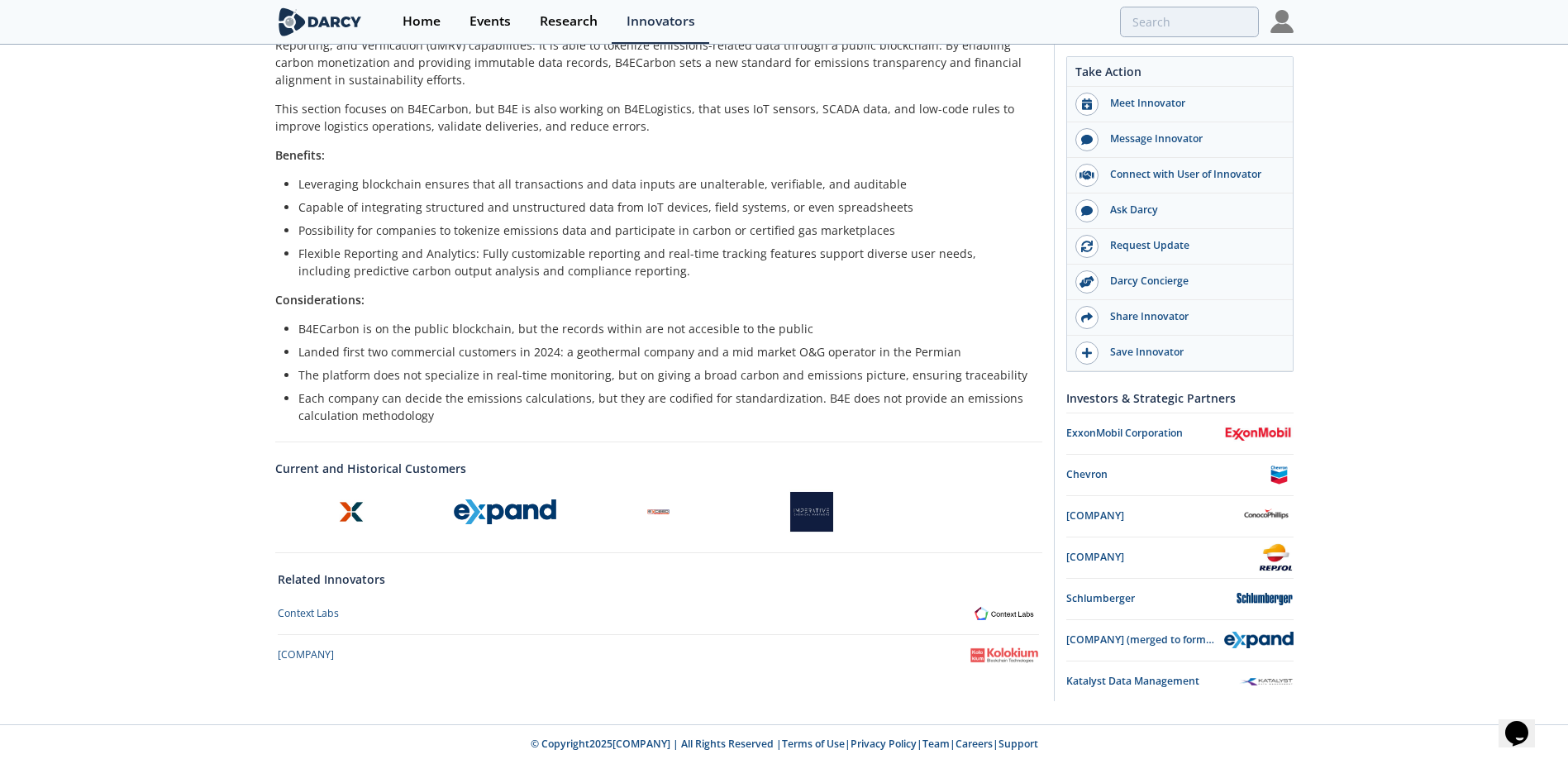 scroll, scrollTop: 0, scrollLeft: 0, axis: both 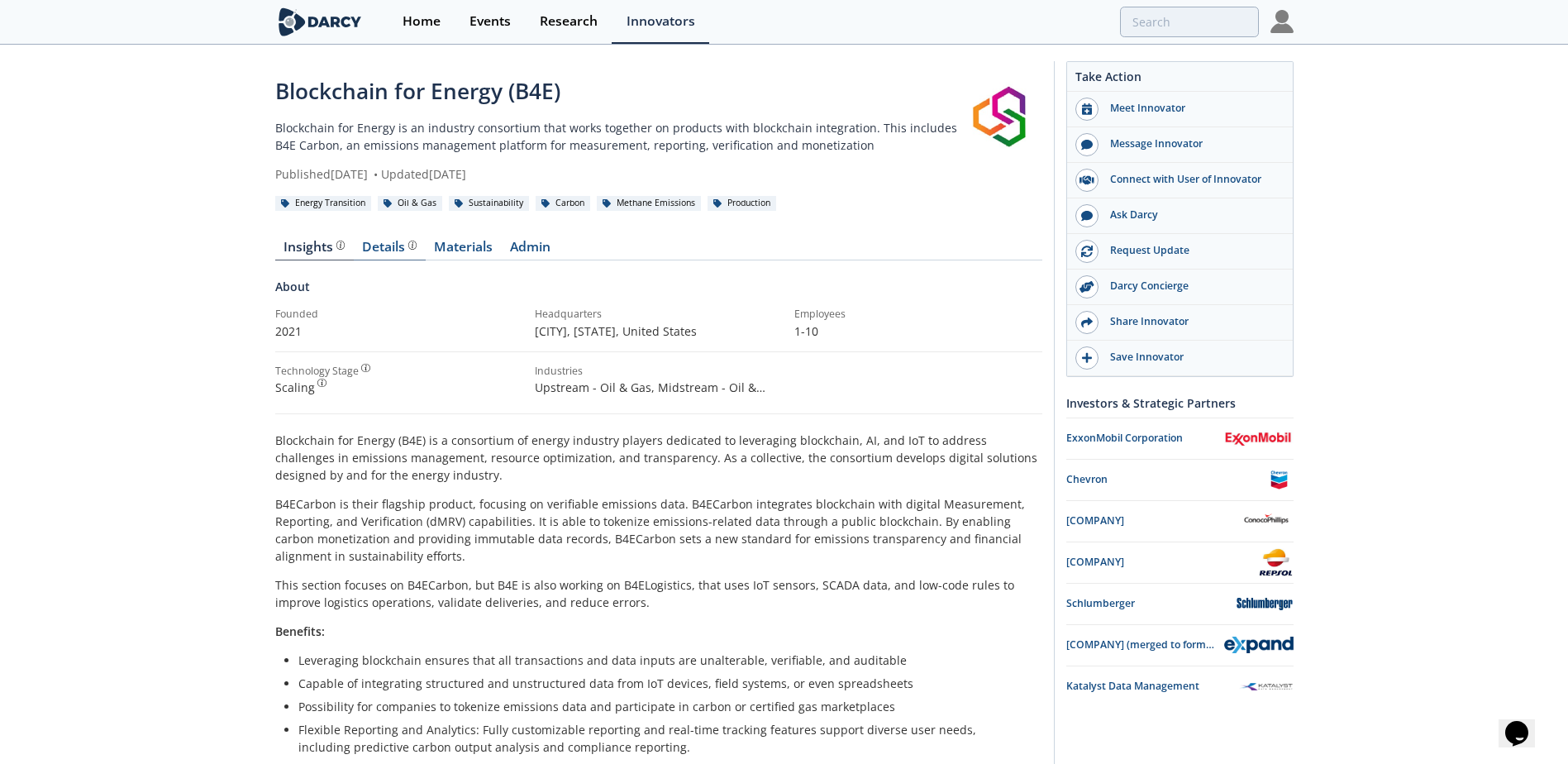 click on "Details
Product overview, business model, technology and applications as added by the Blockchain for Energy (B4E) team." at bounding box center [389, 247] 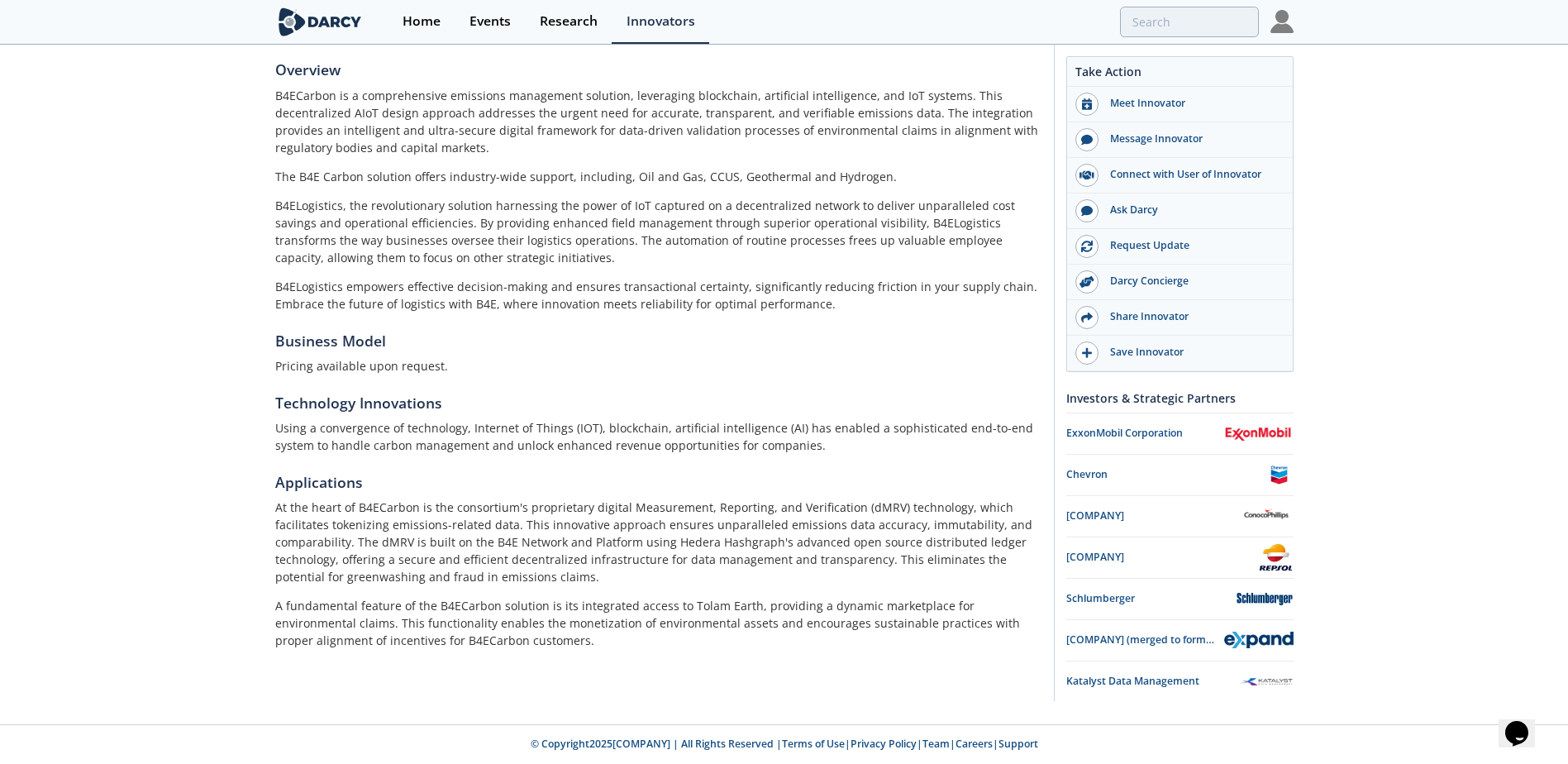 scroll, scrollTop: 0, scrollLeft: 0, axis: both 